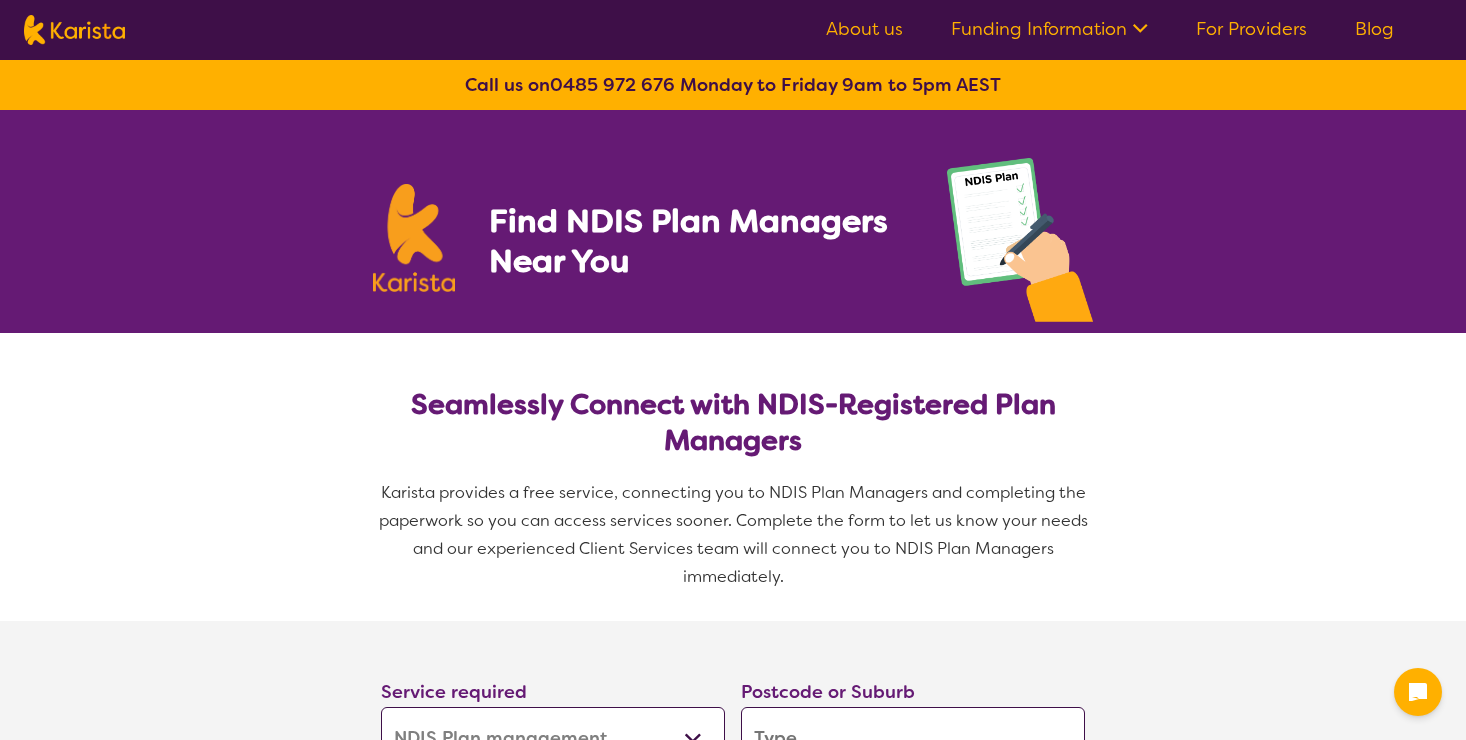 select on "NDIS Plan management" 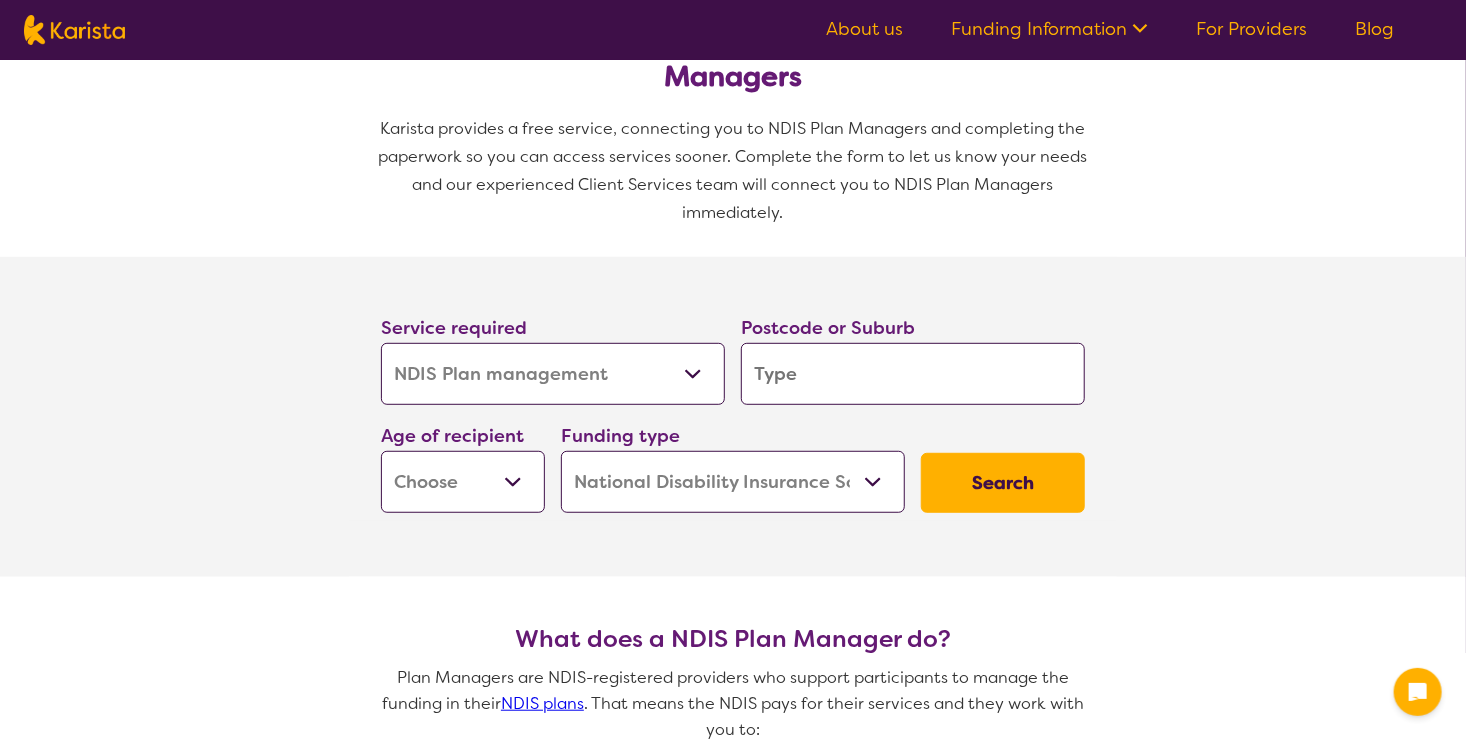 scroll, scrollTop: 400, scrollLeft: 0, axis: vertical 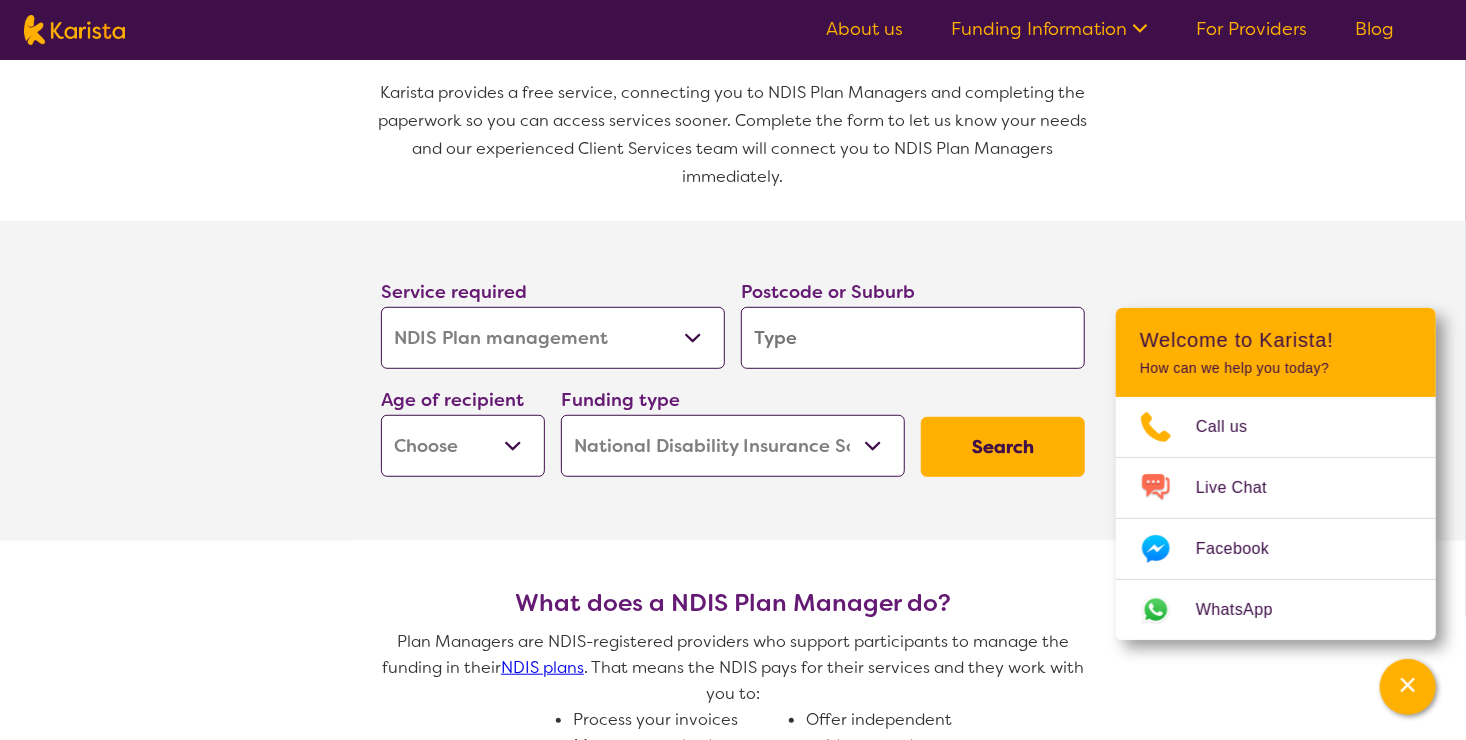 click on "Allied Health Assistant Assessment (ADHD or Autism) Behaviour support Counselling Dietitian Domestic and home help Employment Support Exercise physiology Home Care Package Provider Key Worker NDIS Plan management NDIS Support Coordination Nursing services Occupational therapy Personal care Physiotherapy Podiatry Psychology Psychosocial Recovery Coach Respite Speech therapy Support worker Supported accommodation" at bounding box center (553, 338) 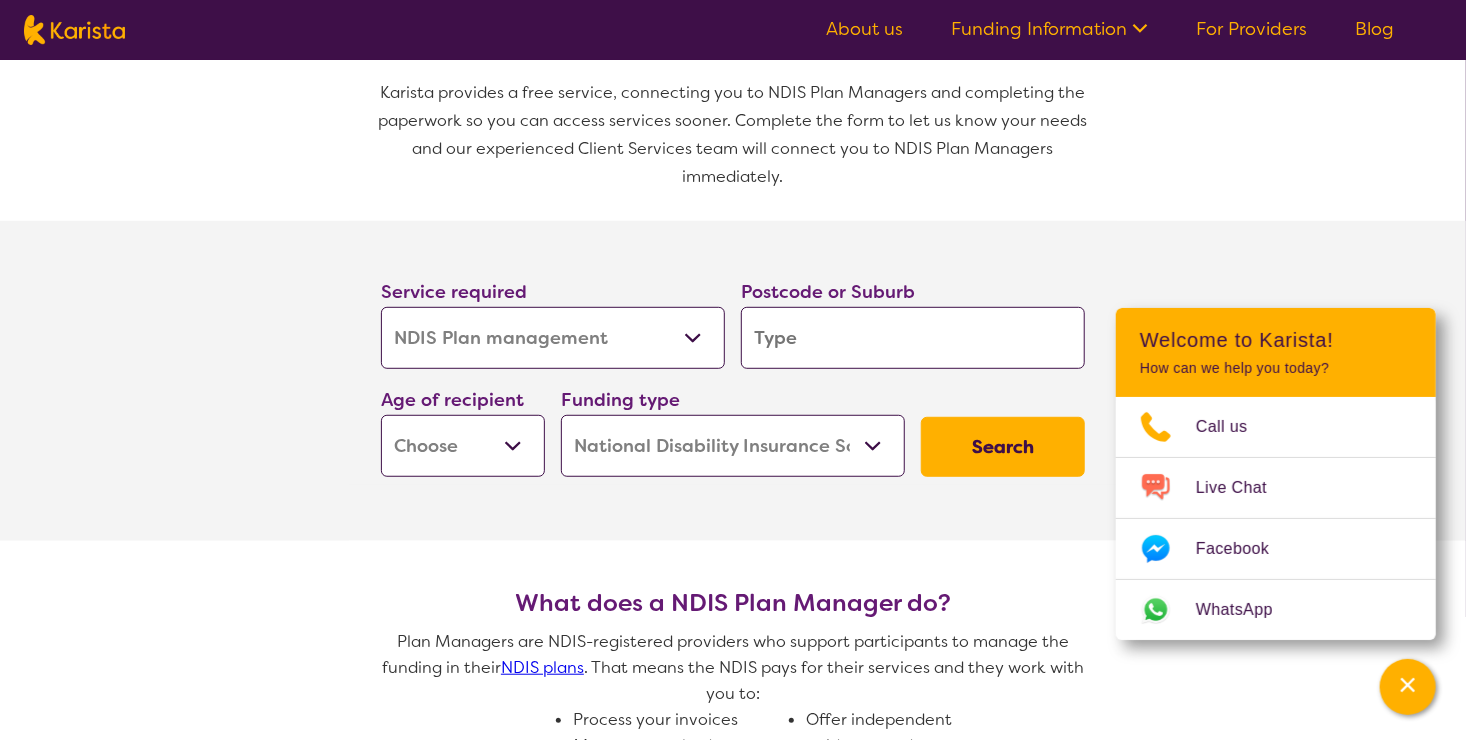 select on "Employment Support" 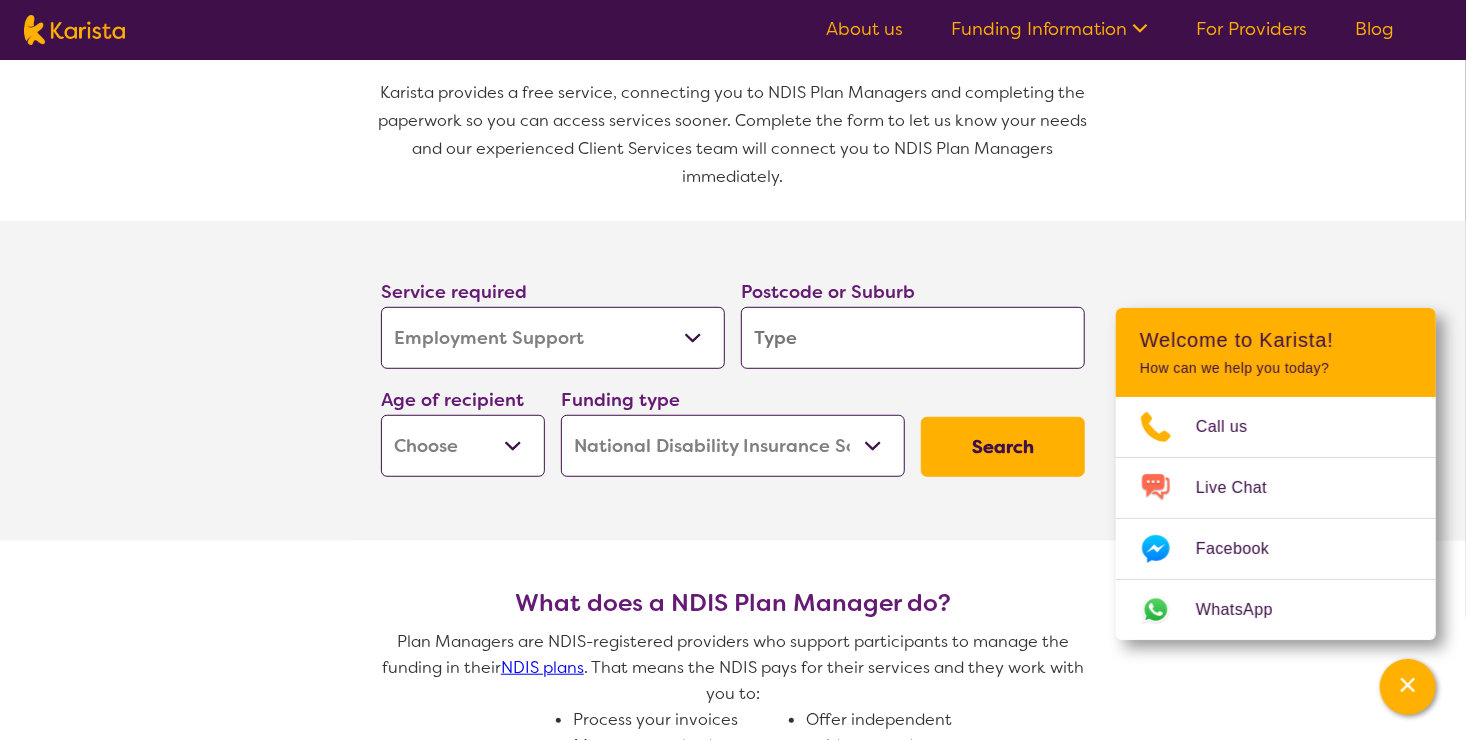 click on "Allied Health Assistant Assessment (ADHD or Autism) Behaviour support Counselling Dietitian Domestic and home help Employment Support Exercise physiology Home Care Package Provider Key Worker NDIS Plan management NDIS Support Coordination Nursing services Occupational therapy Personal care Physiotherapy Podiatry Psychology Psychosocial Recovery Coach Respite Speech therapy Support worker Supported accommodation" at bounding box center (553, 338) 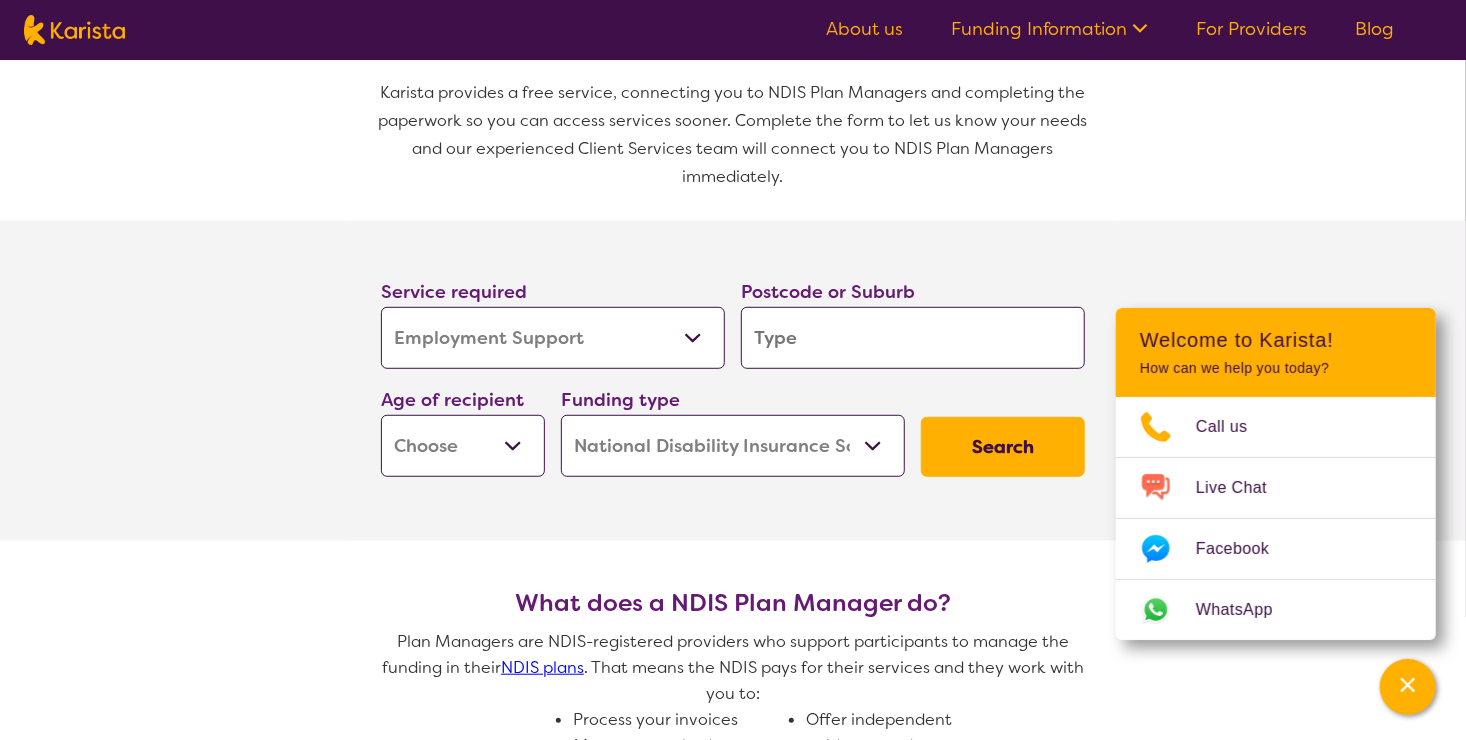 select on "Employment Support" 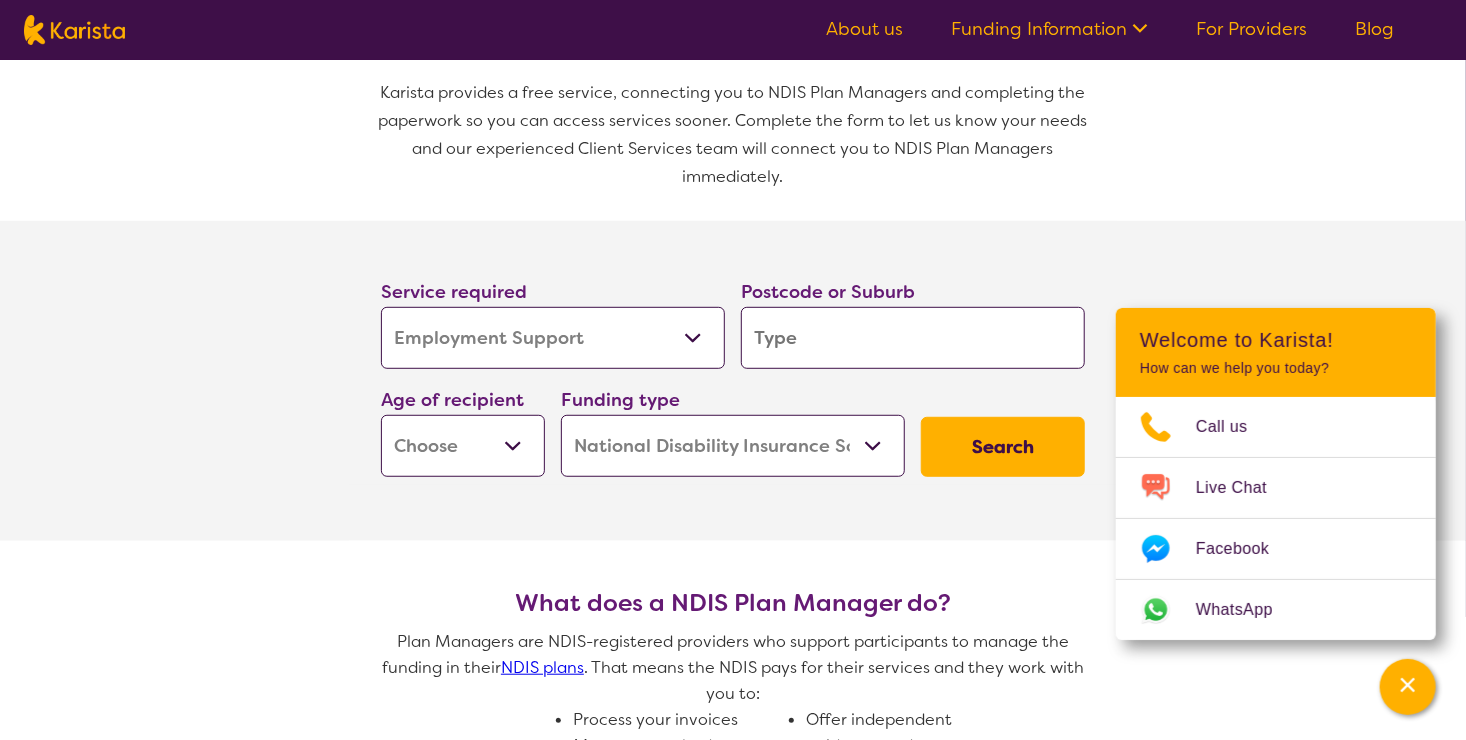click at bounding box center [913, 338] 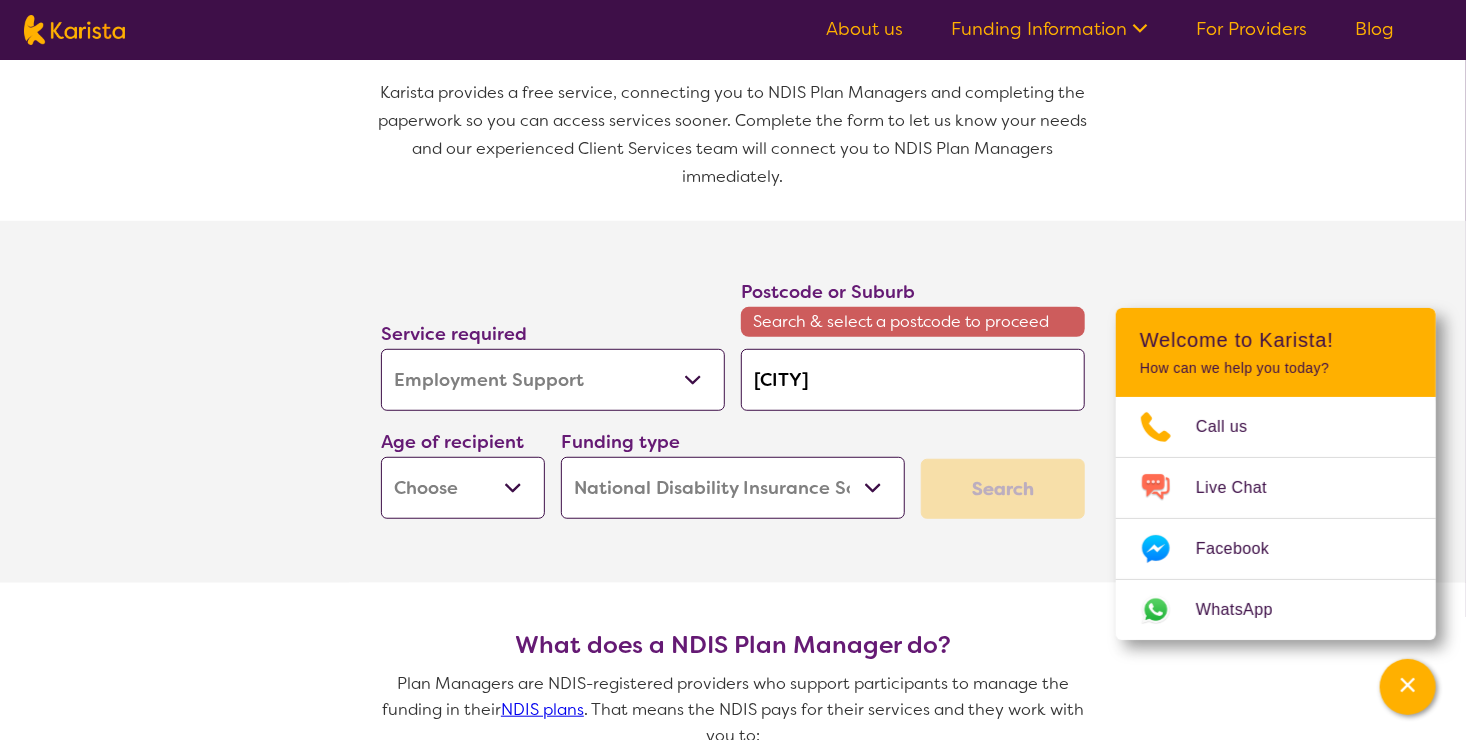 type on "[CITY]" 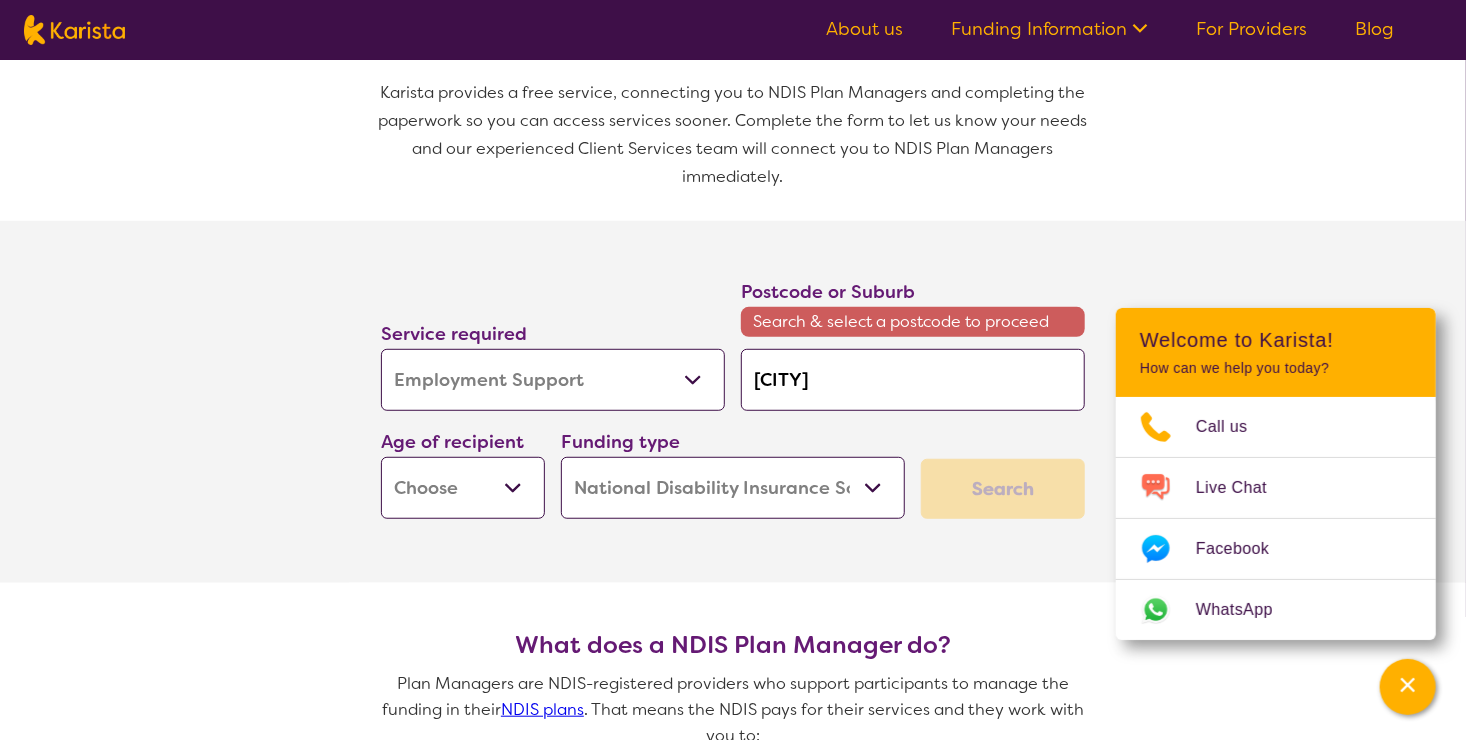 type on "[CITY]" 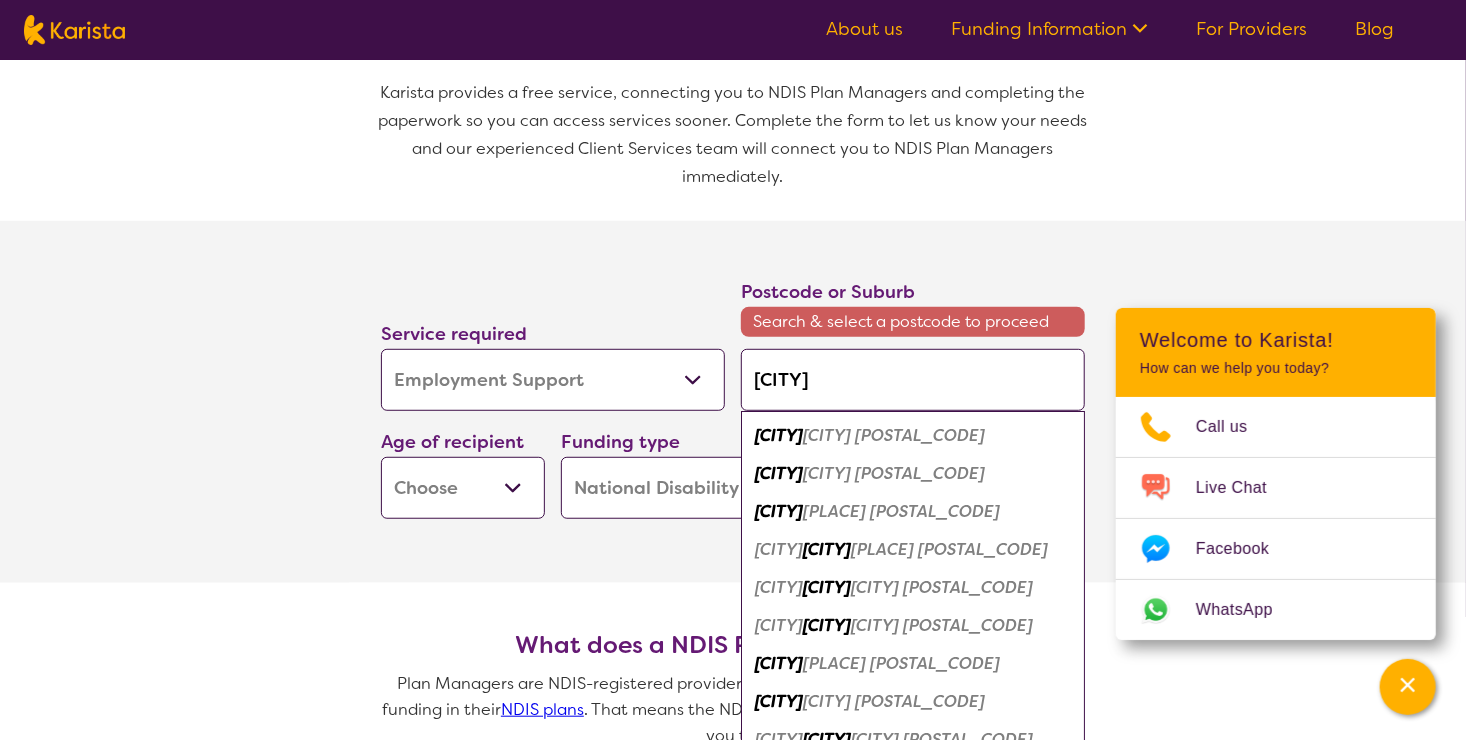 type on "[CITY]" 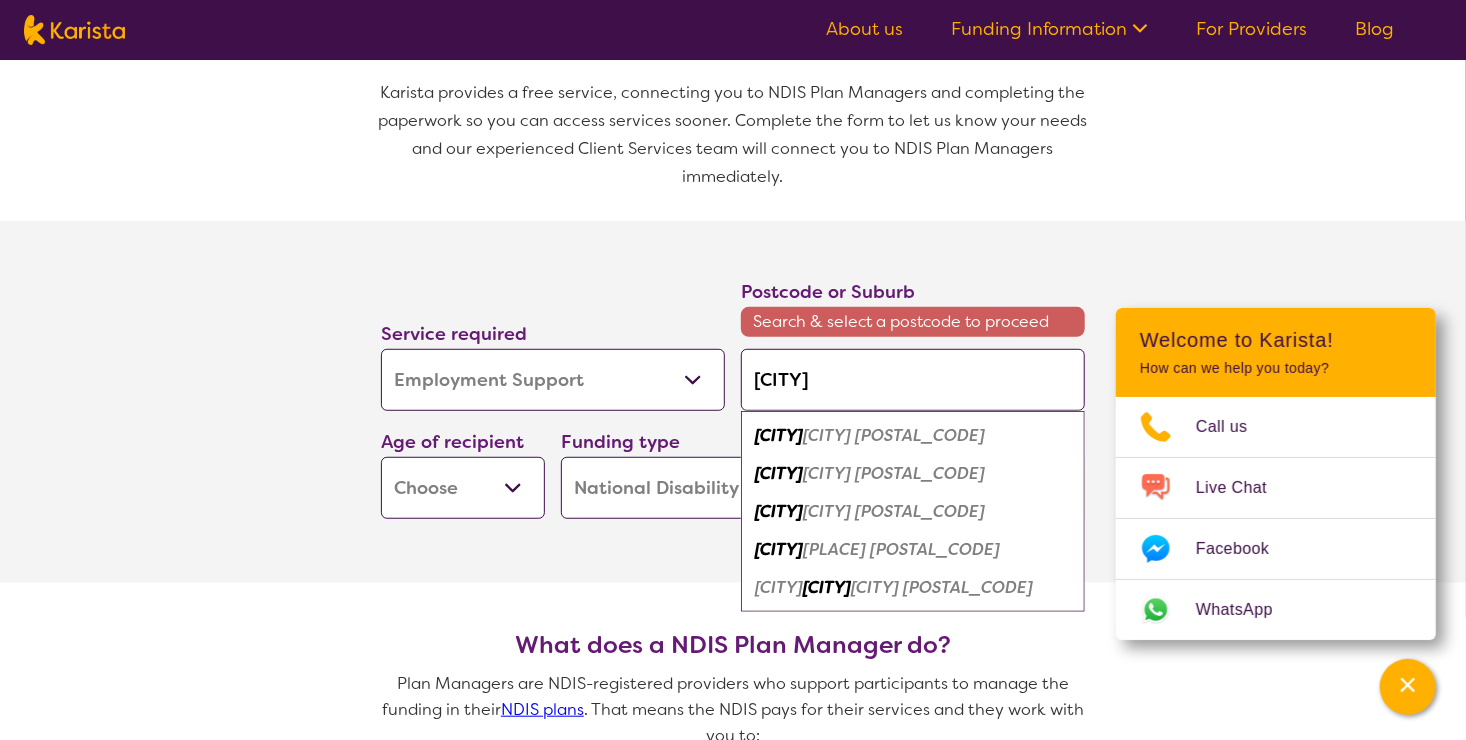 type on "[PLACE]" 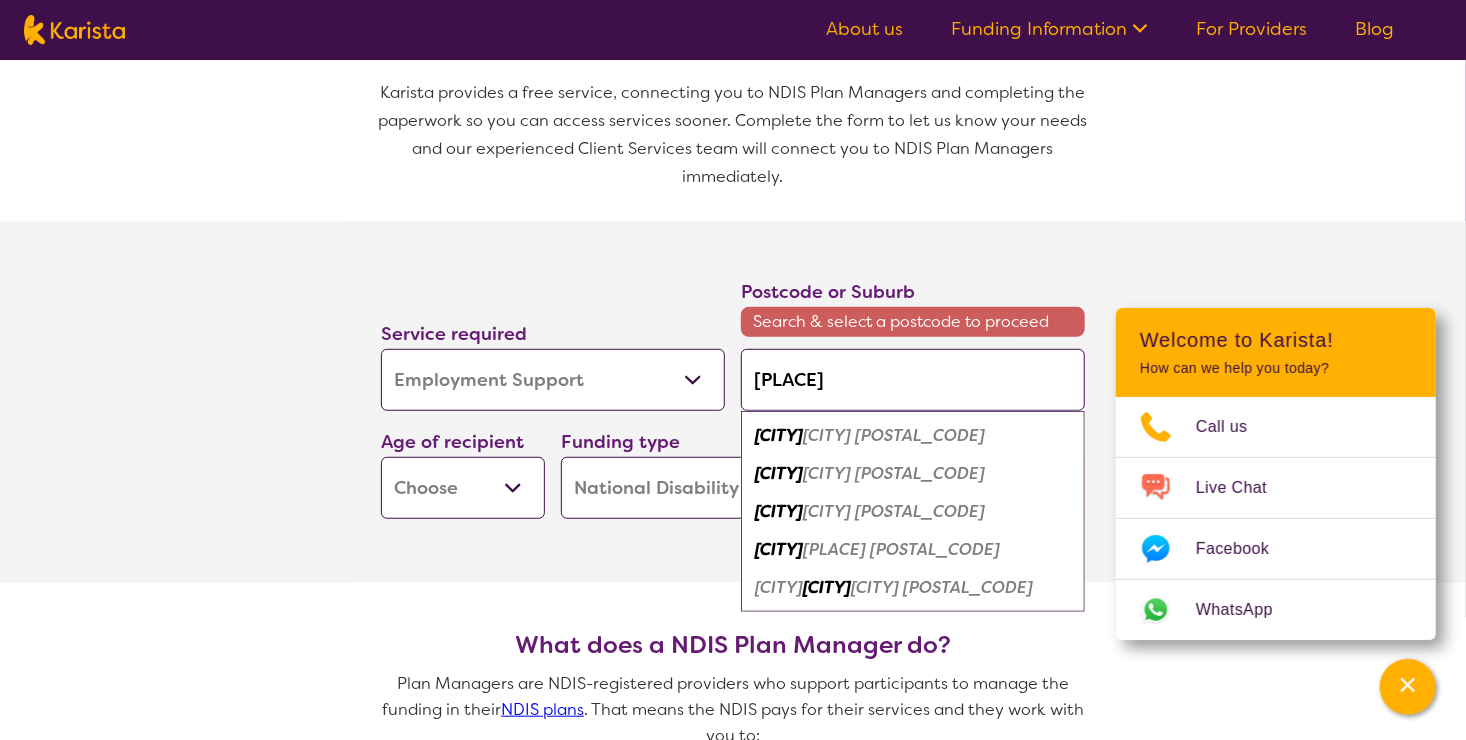 type on "[PLACE]" 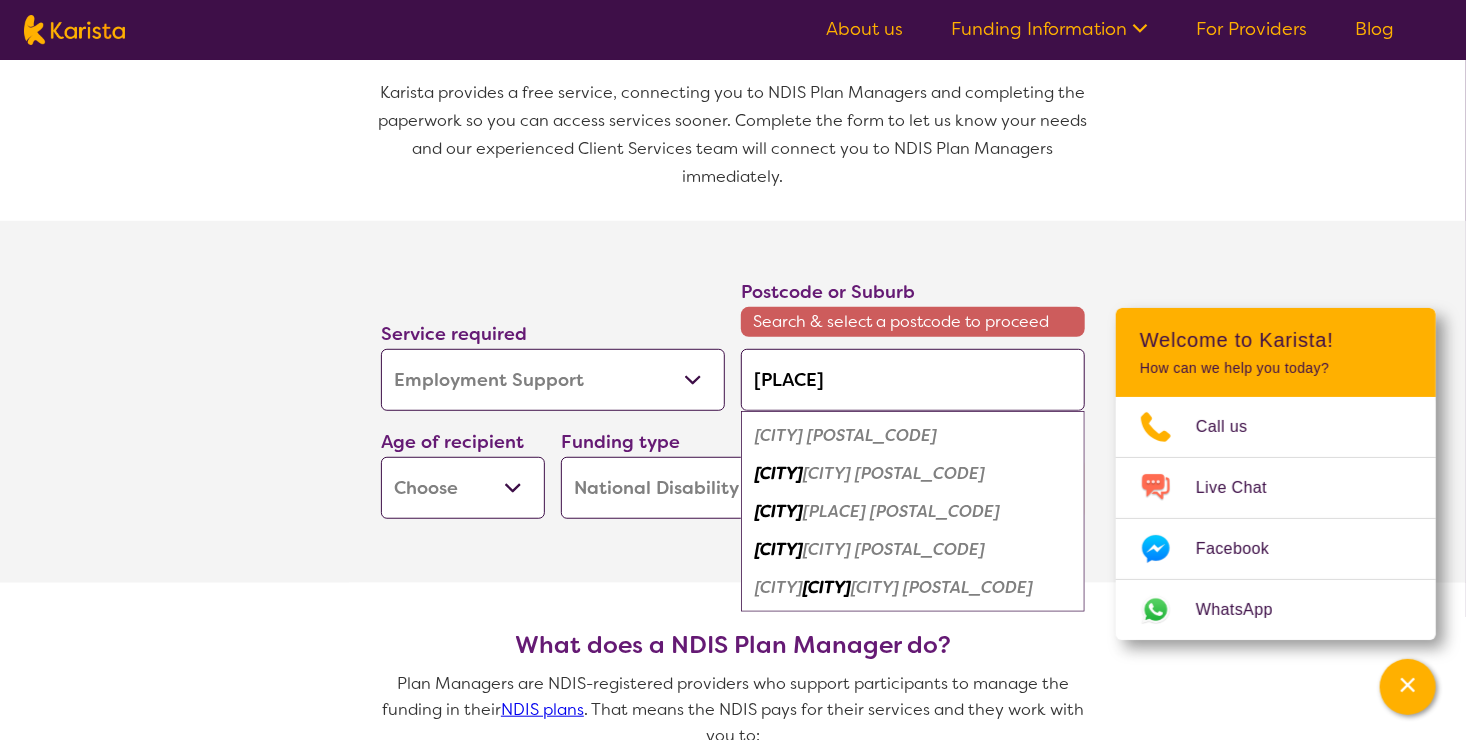 type on "[CITY]" 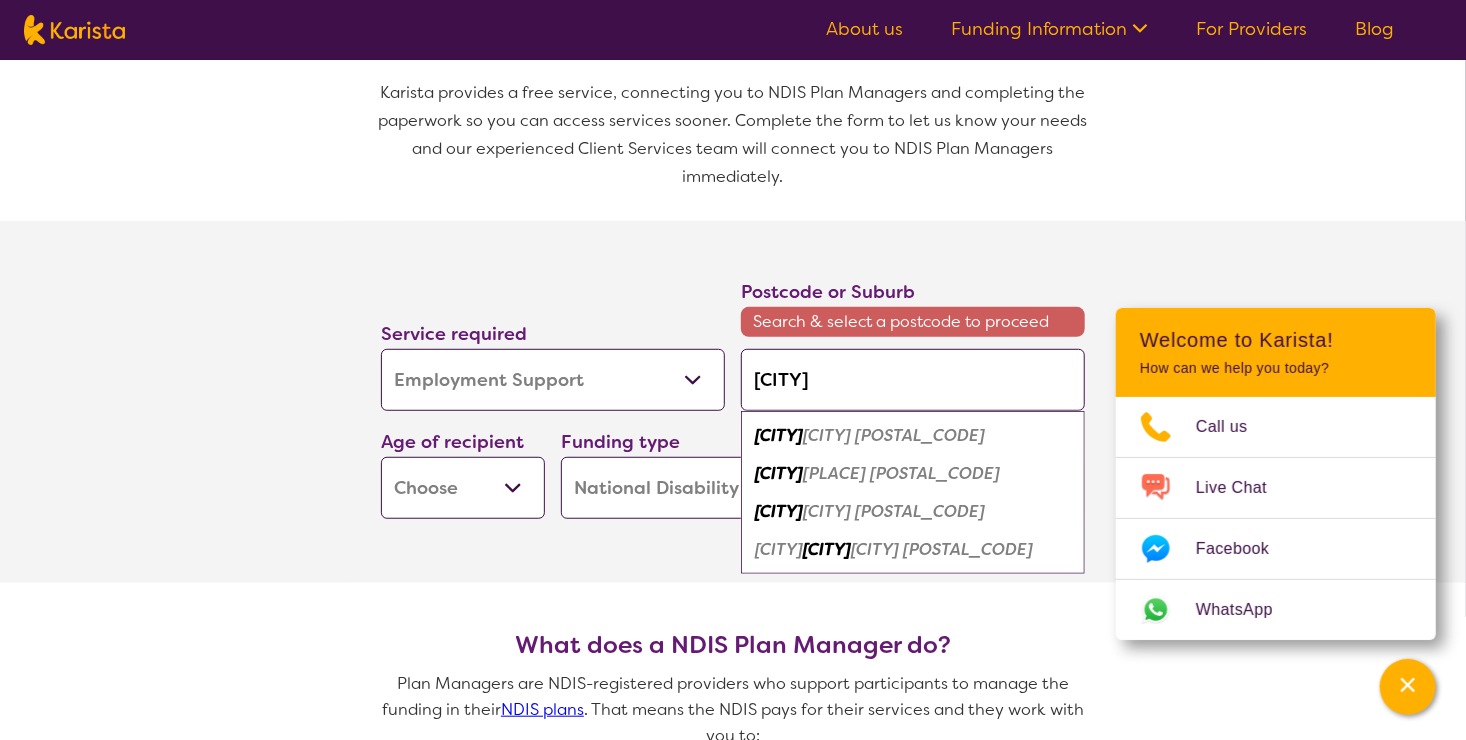 type on "[CITY]" 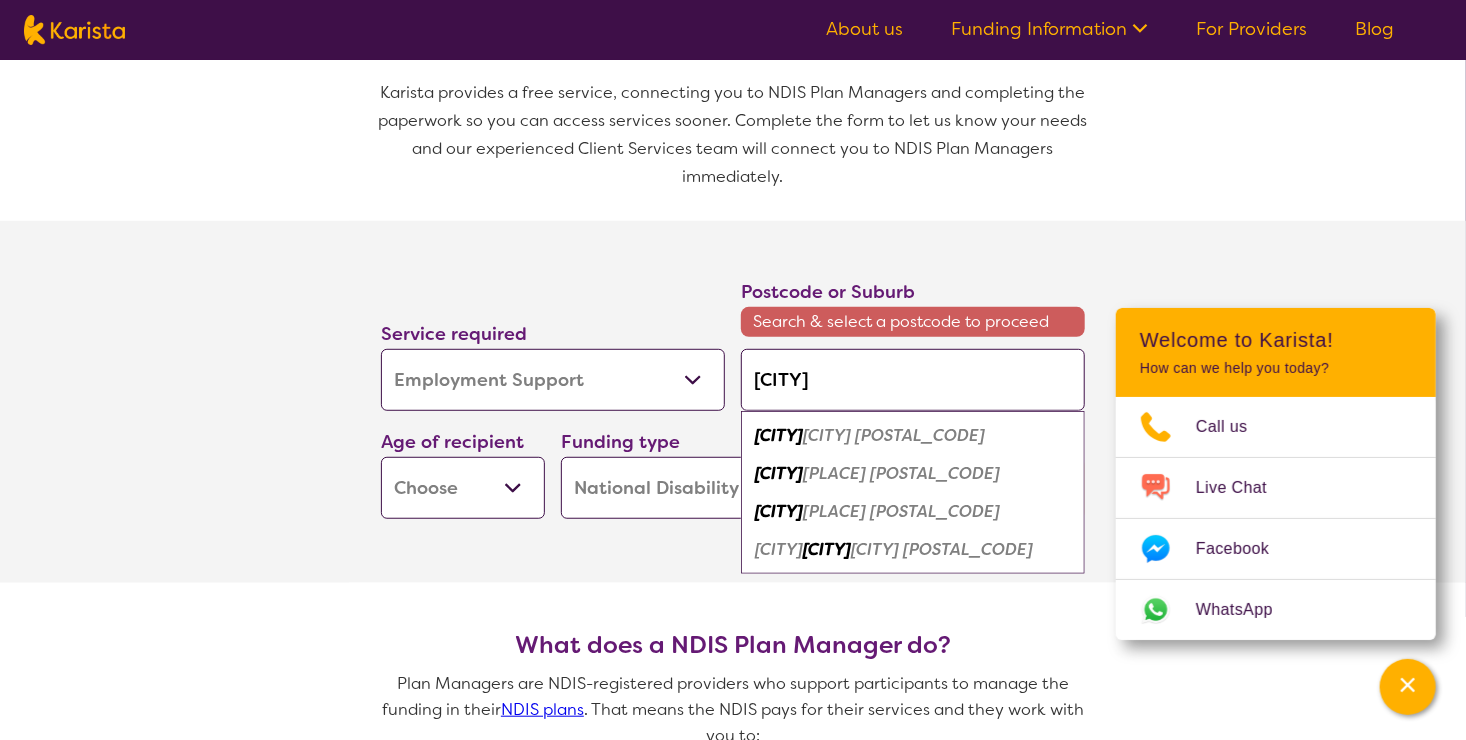 type on "[CITY]" 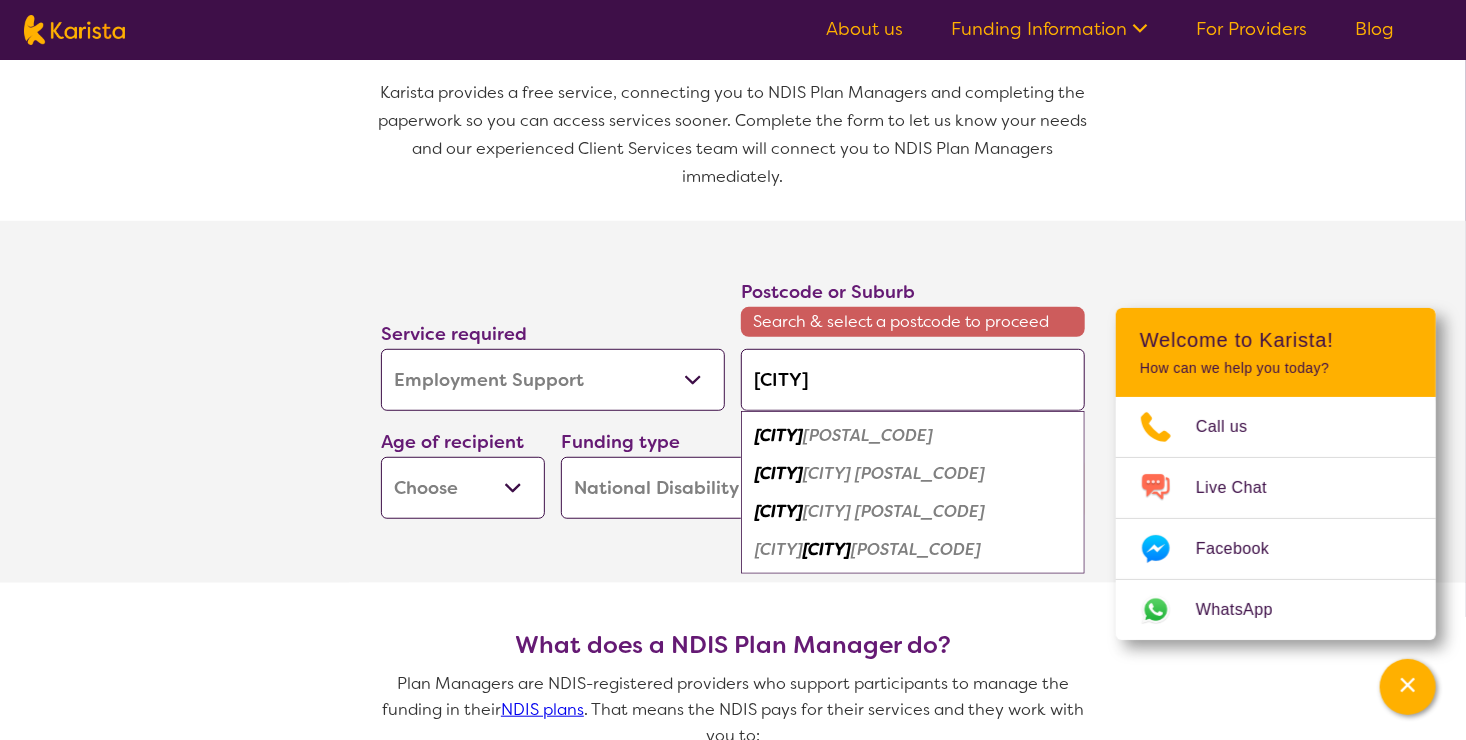 type on "[CITY]" 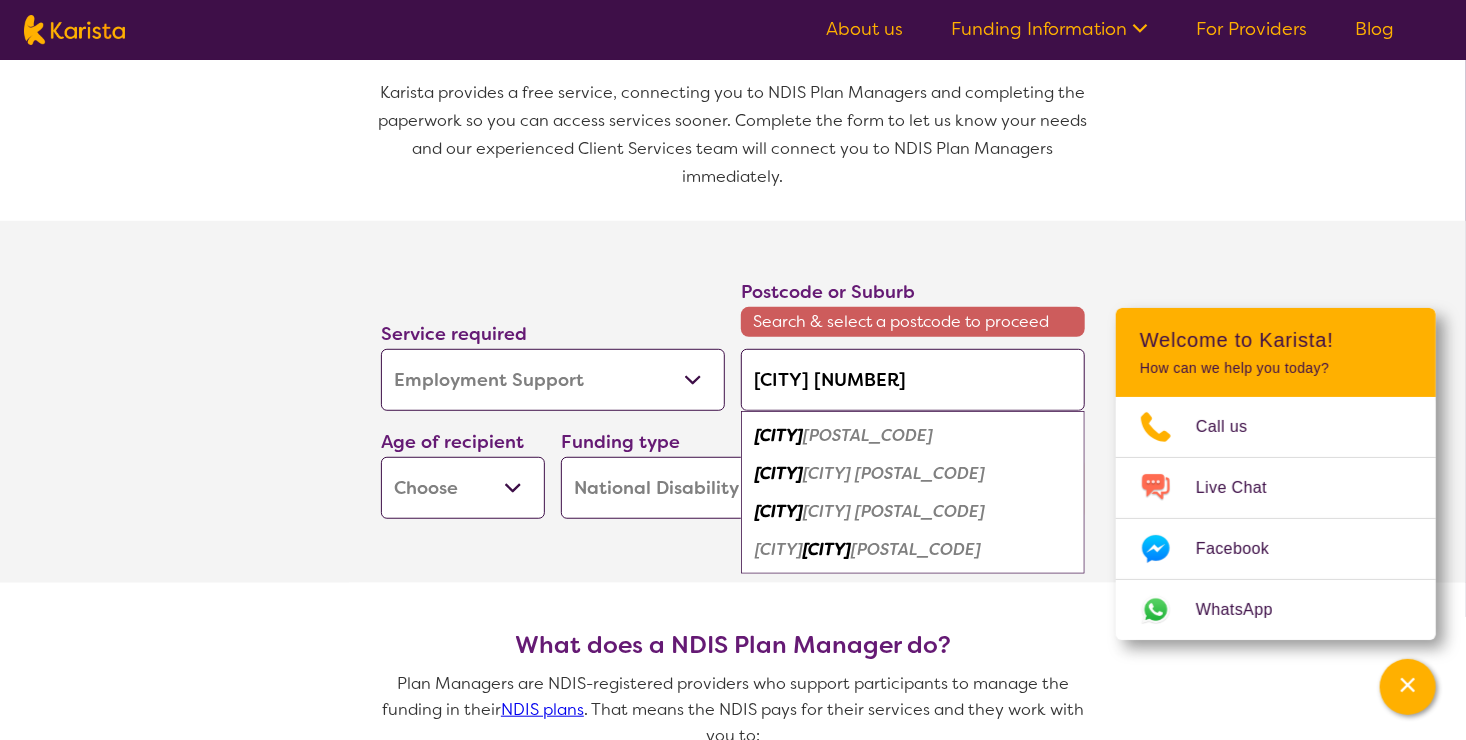 type on "[CITY] [POSTAL_CODE]" 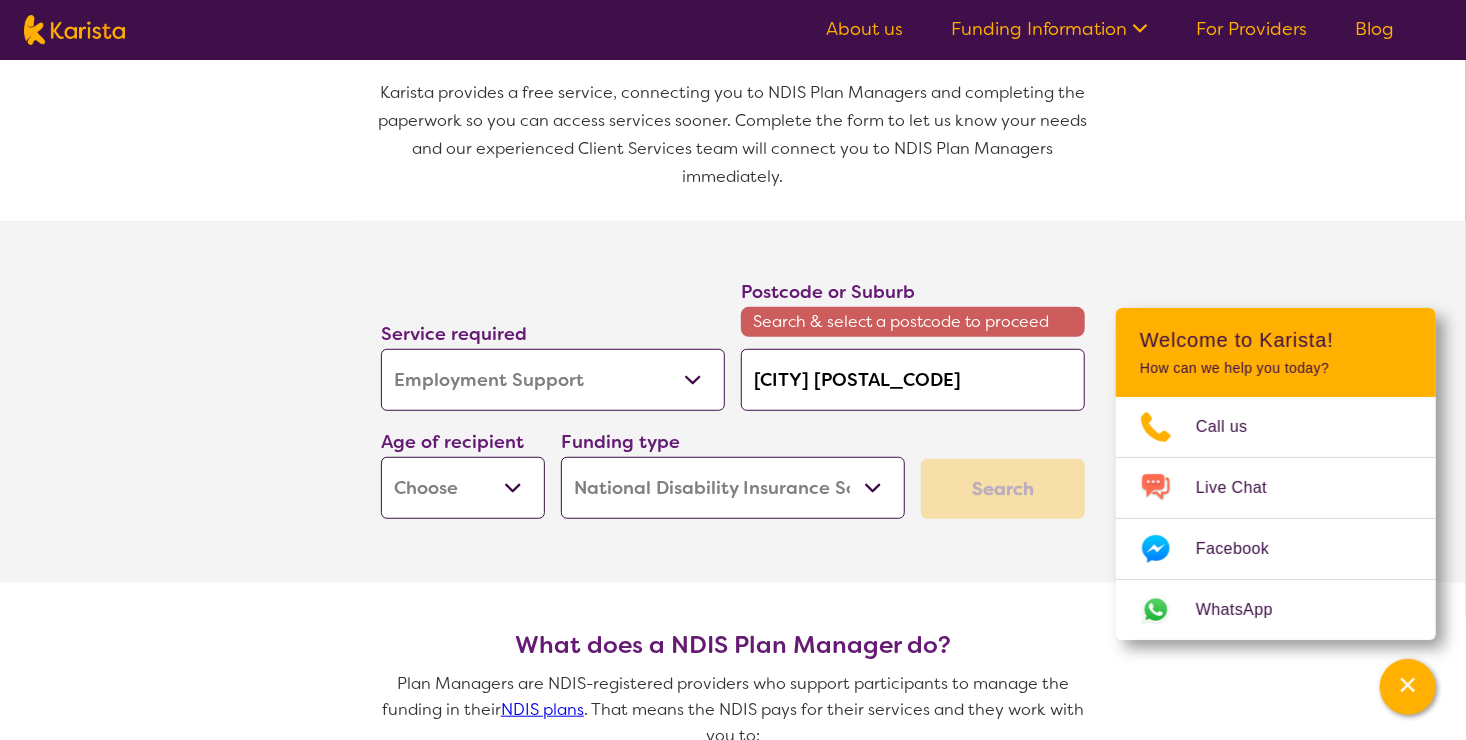 type on "[CITY] [POSTAL_CODE]" 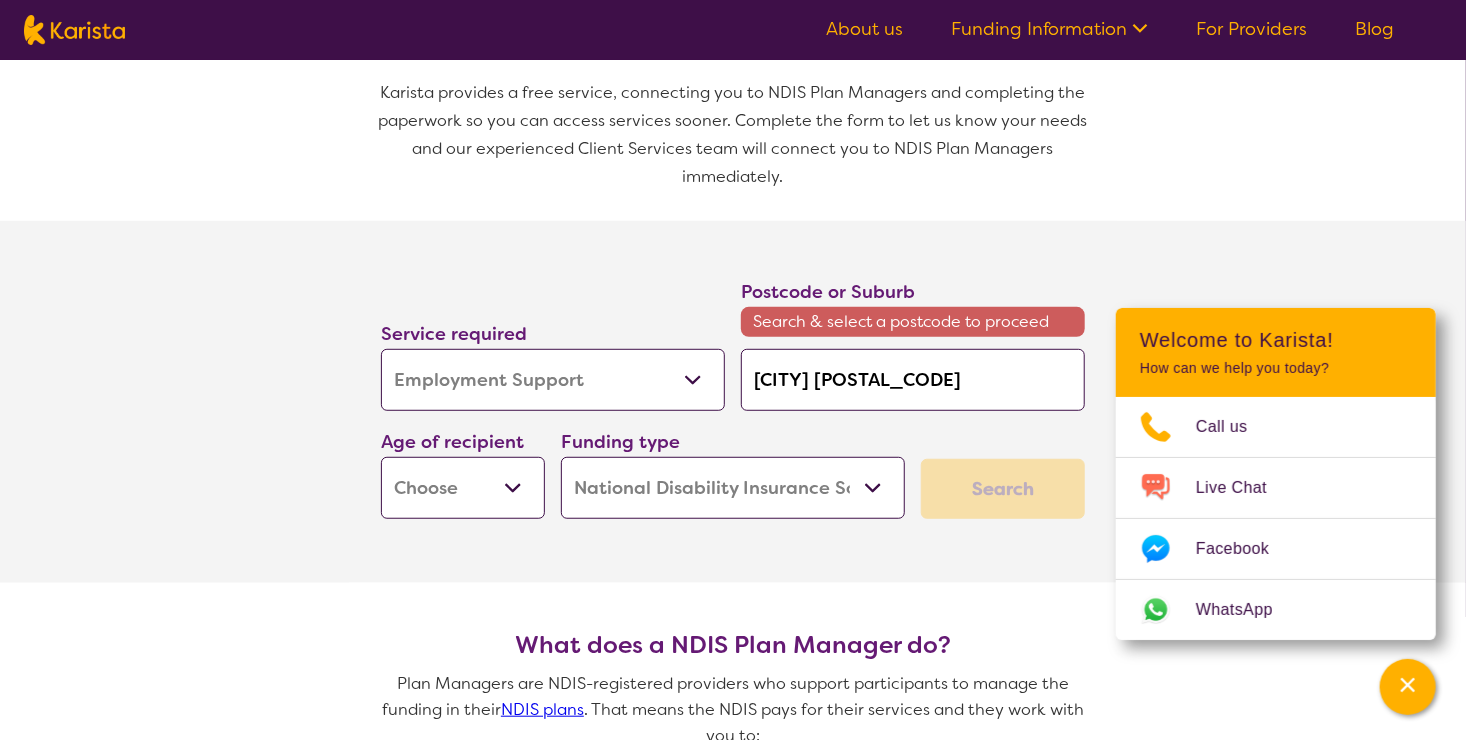 click on "Early Childhood - 0 to 9 Child - 10 to 11 Adolescent - 12 to 17 Adult - 18 to 64 Aged - 65+" at bounding box center [463, 488] 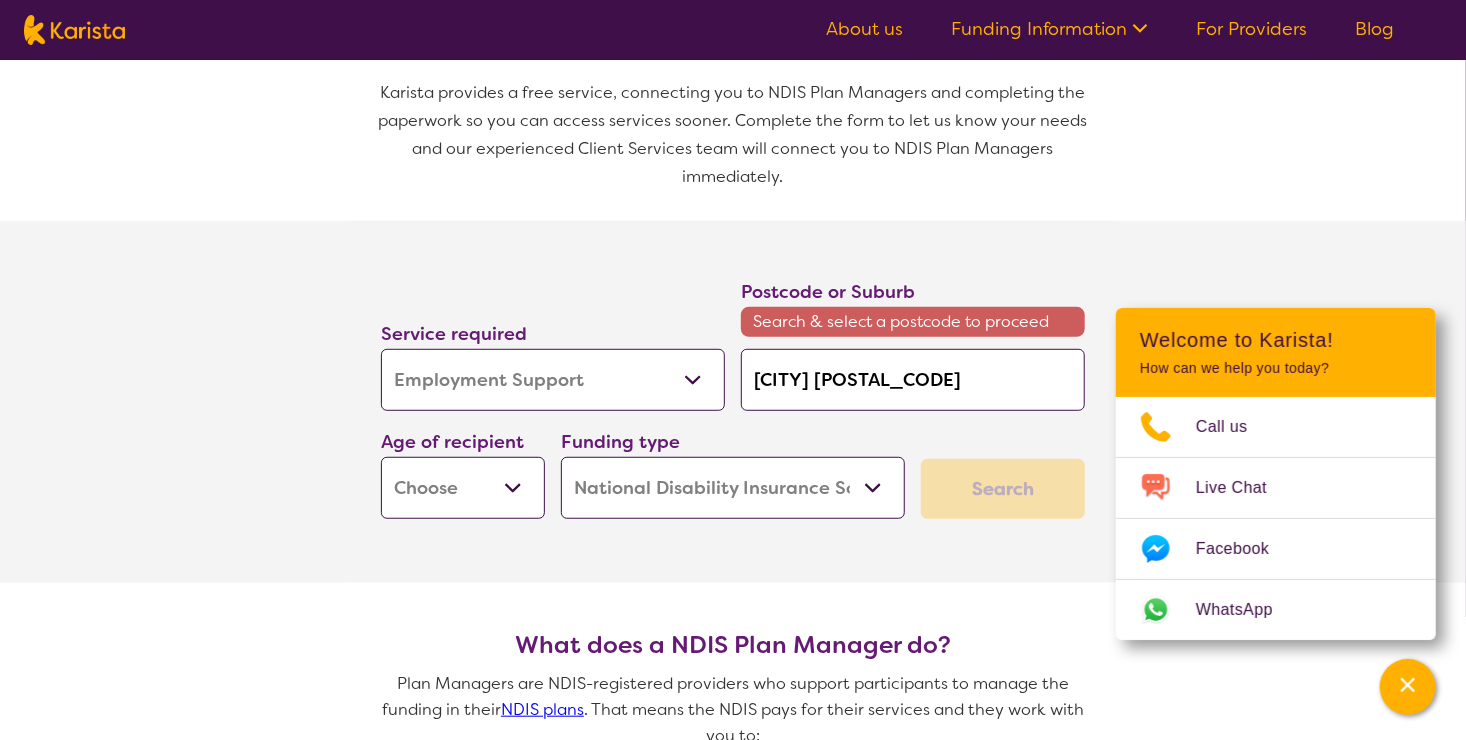 select on "AD" 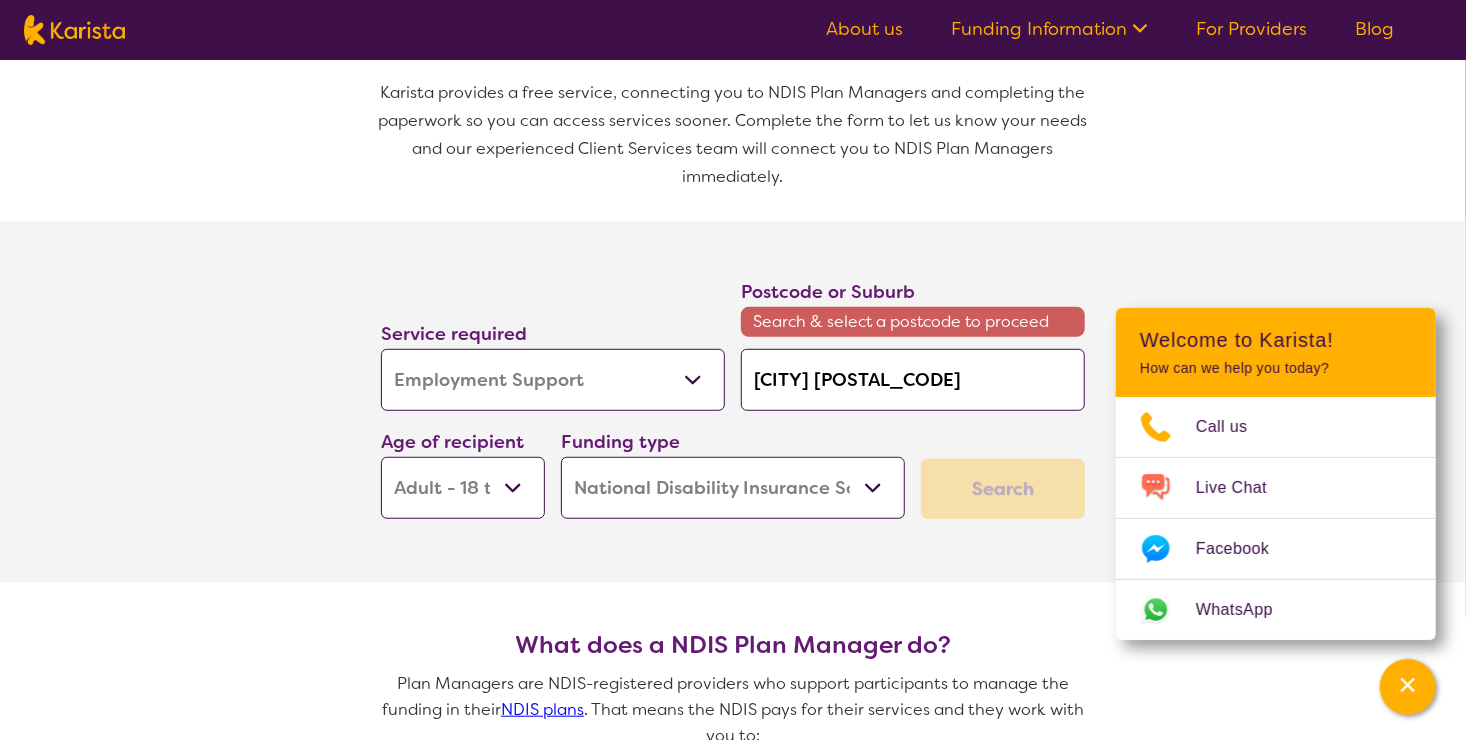 click on "Early Childhood - 0 to 9 Child - 10 to 11 Adolescent - 12 to 17 Adult - 18 to 64 Aged - 65+" at bounding box center (463, 488) 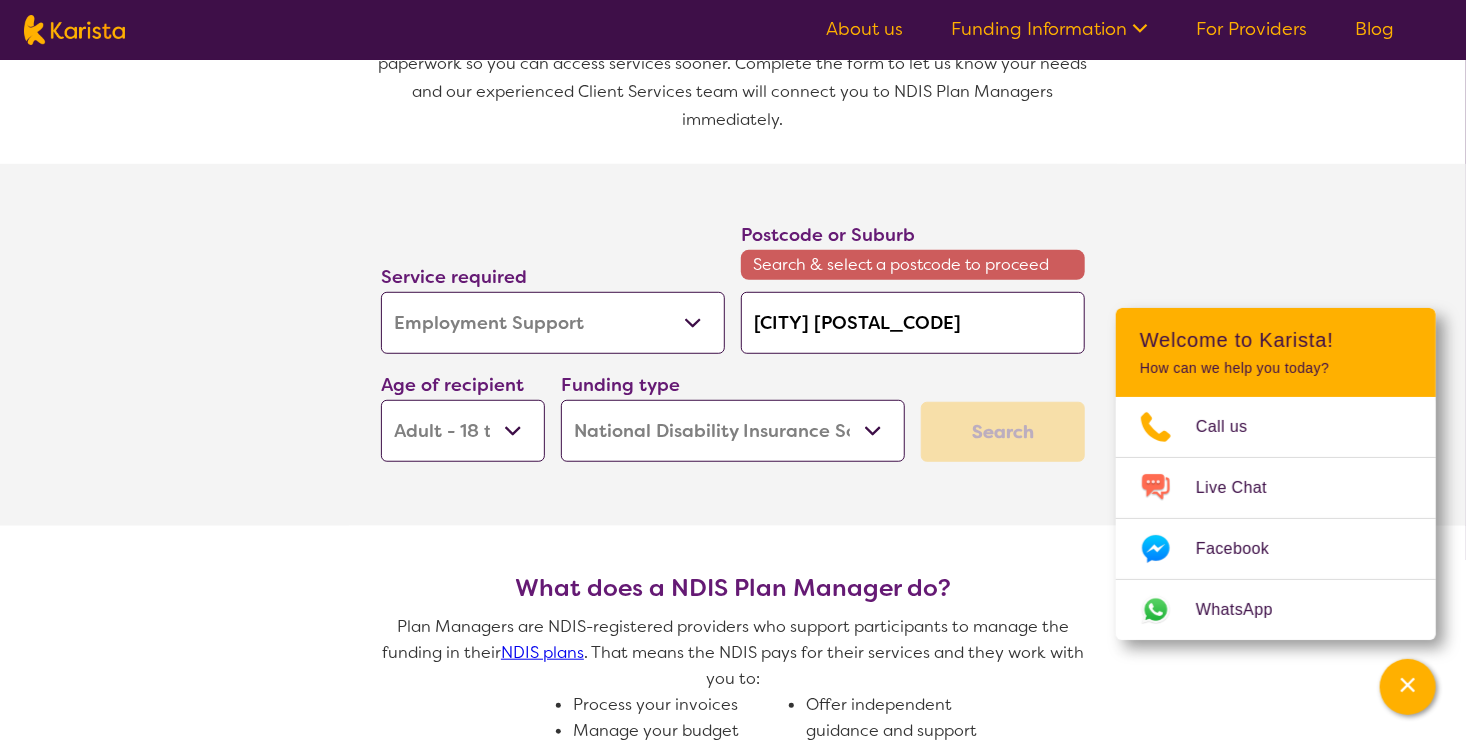 scroll, scrollTop: 500, scrollLeft: 0, axis: vertical 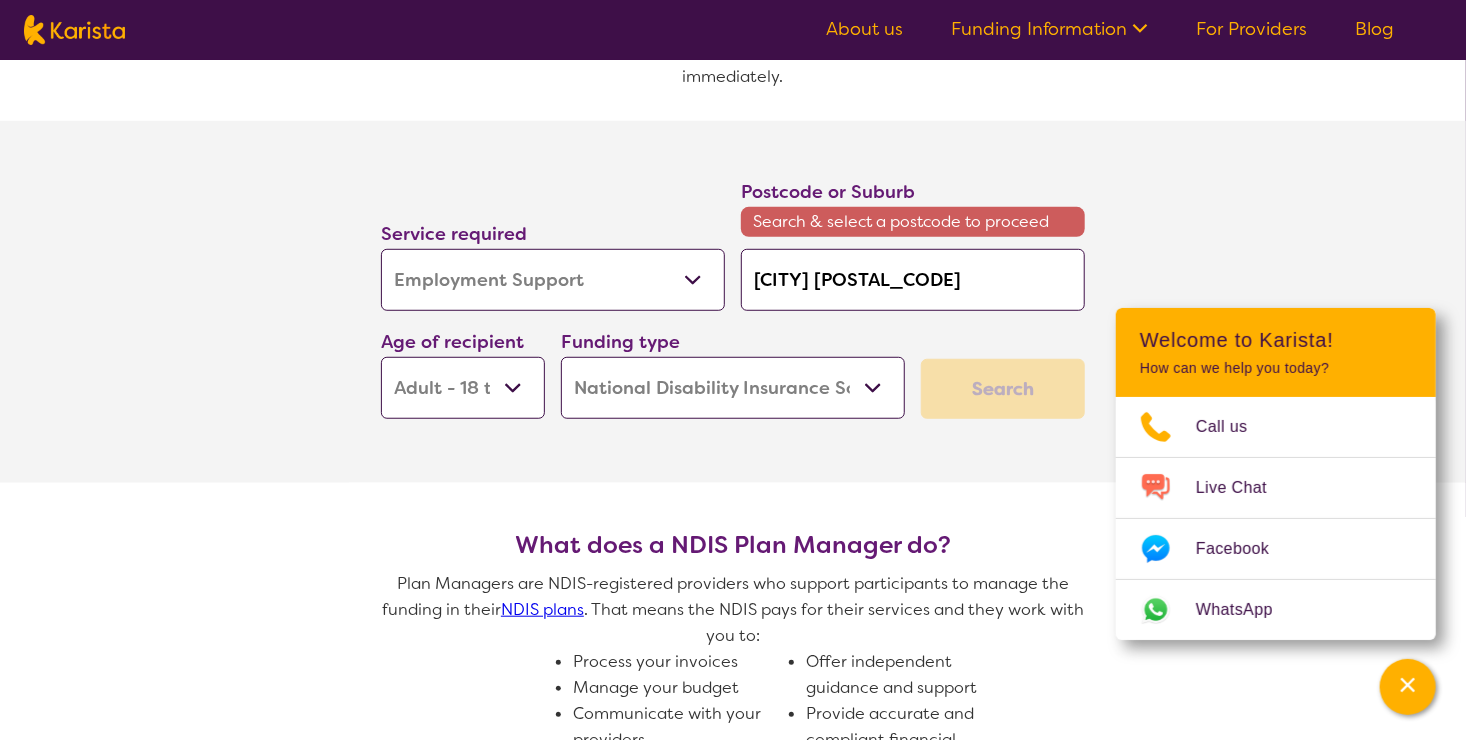 click on "[CITY] [POSTAL_CODE]" at bounding box center (913, 280) 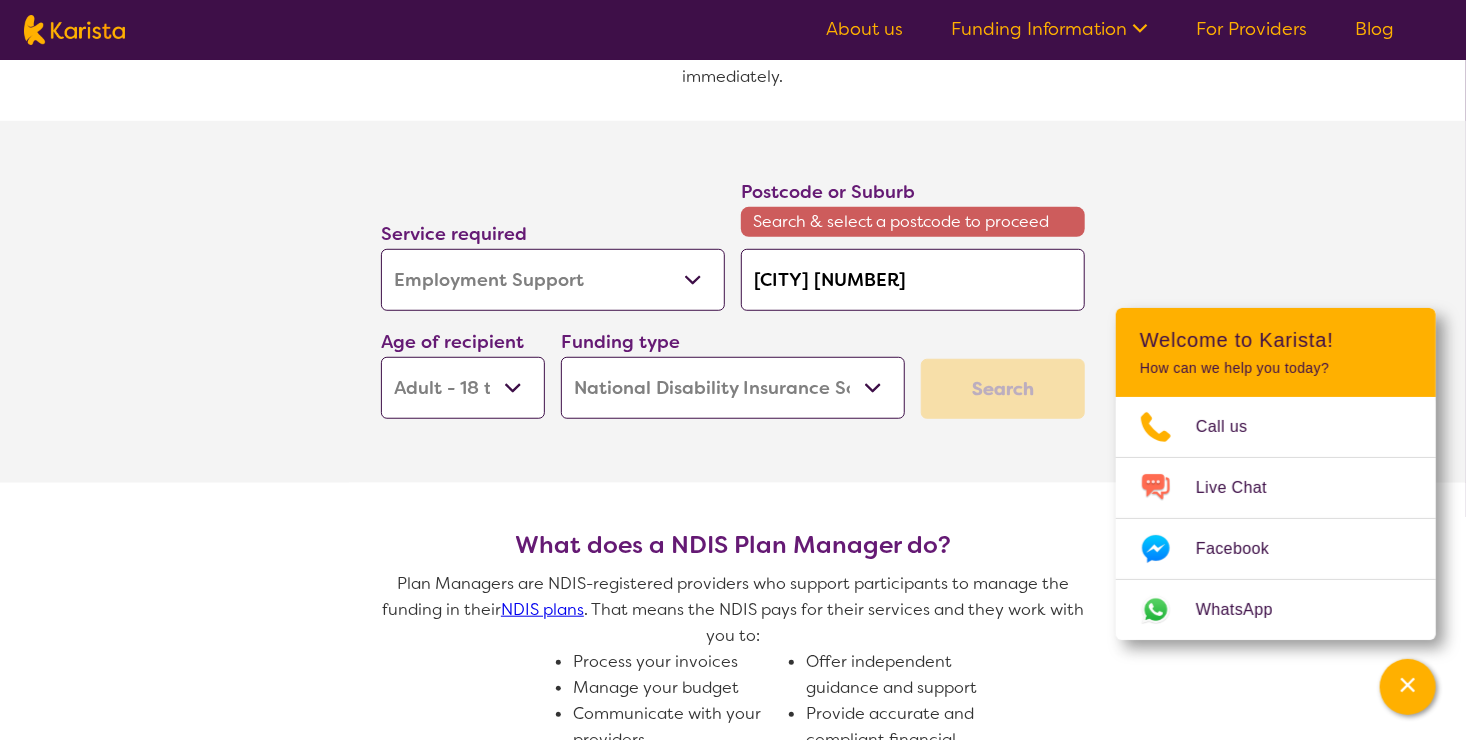 type on "[CITY]" 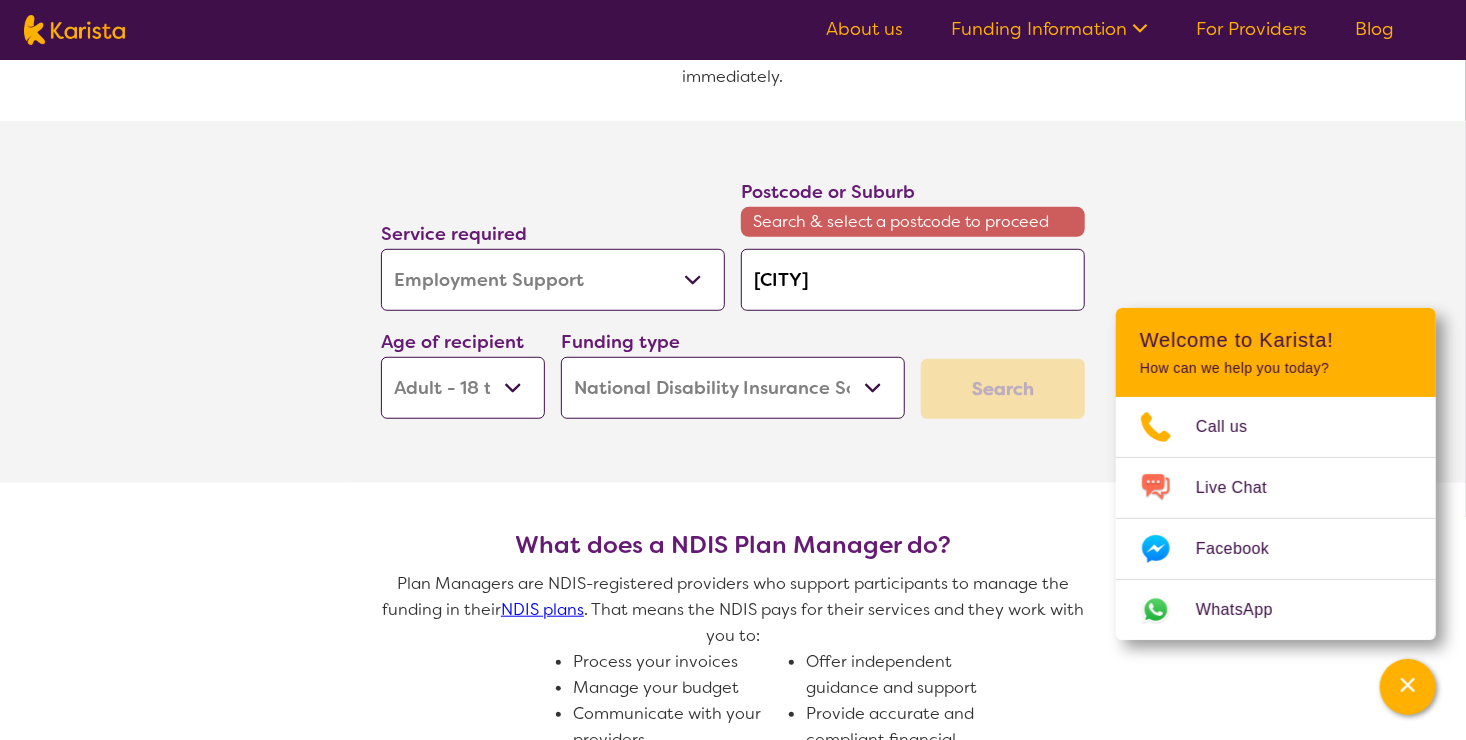 type on "[CITY]" 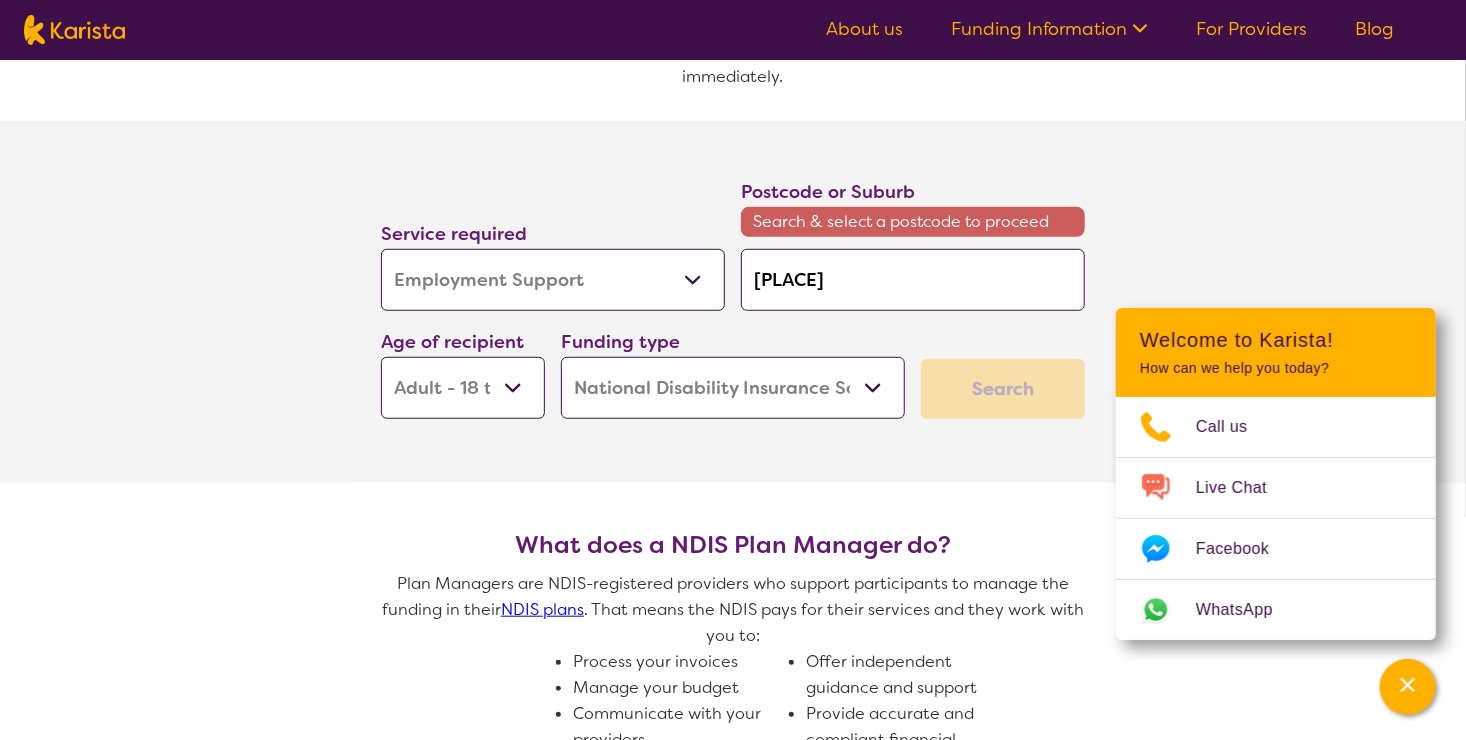 type on "[CITY]" 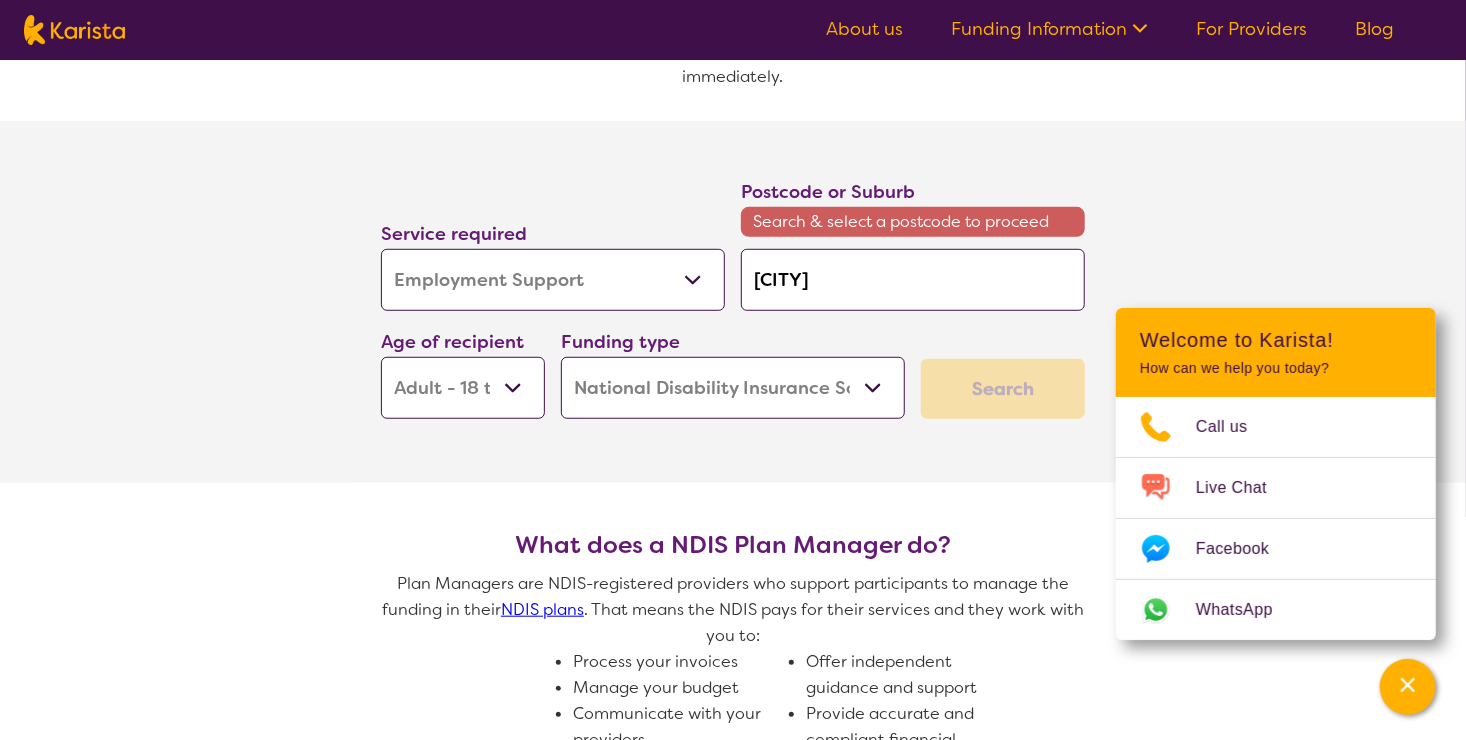 type on "[CITY]" 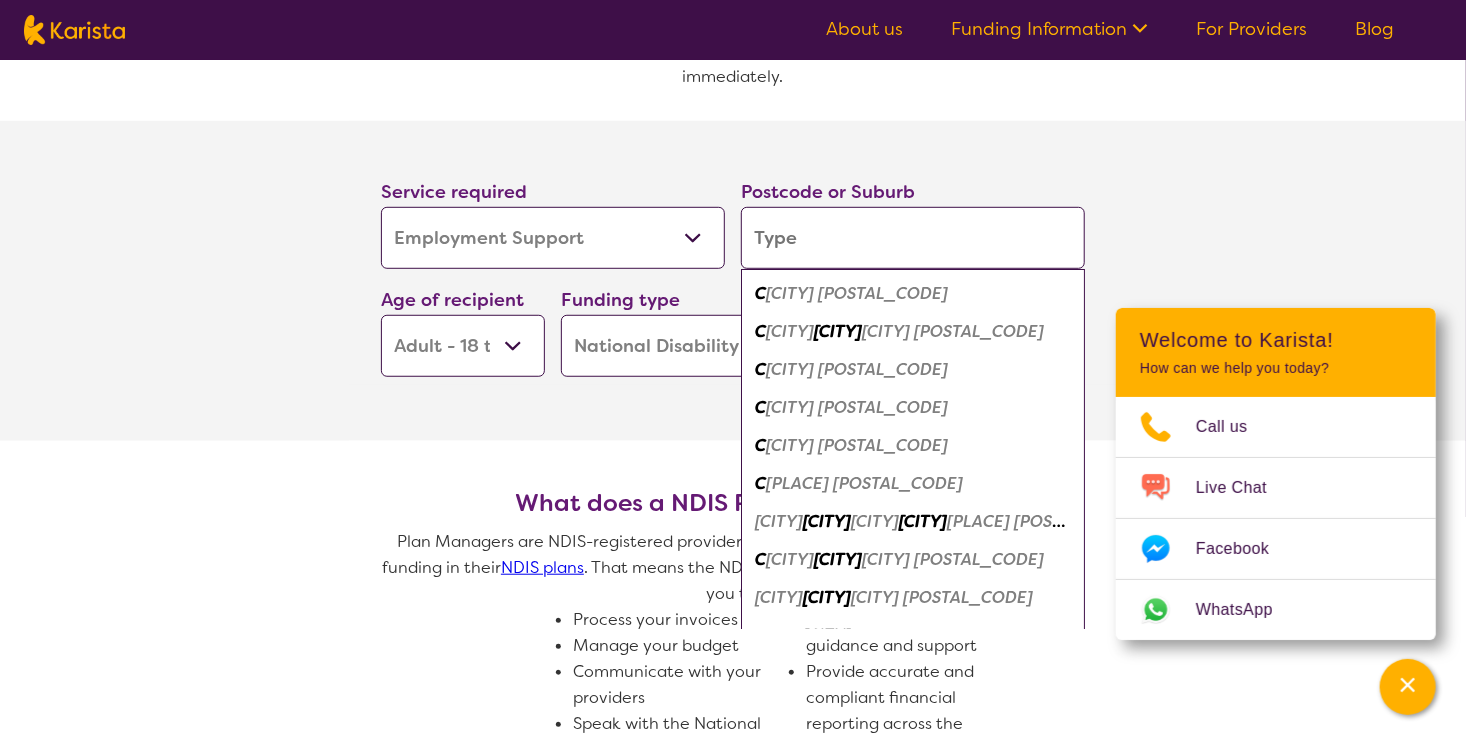 type on "4" 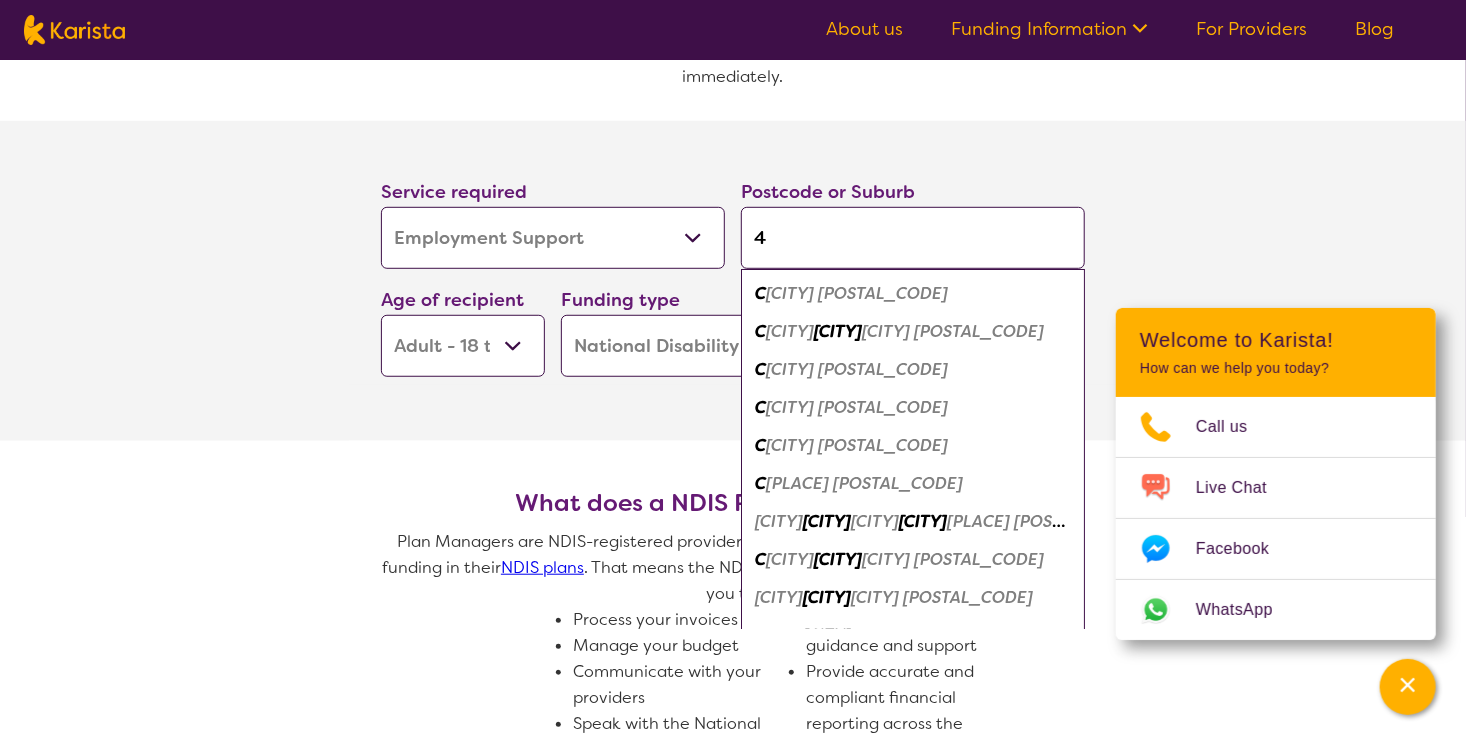 type on "45" 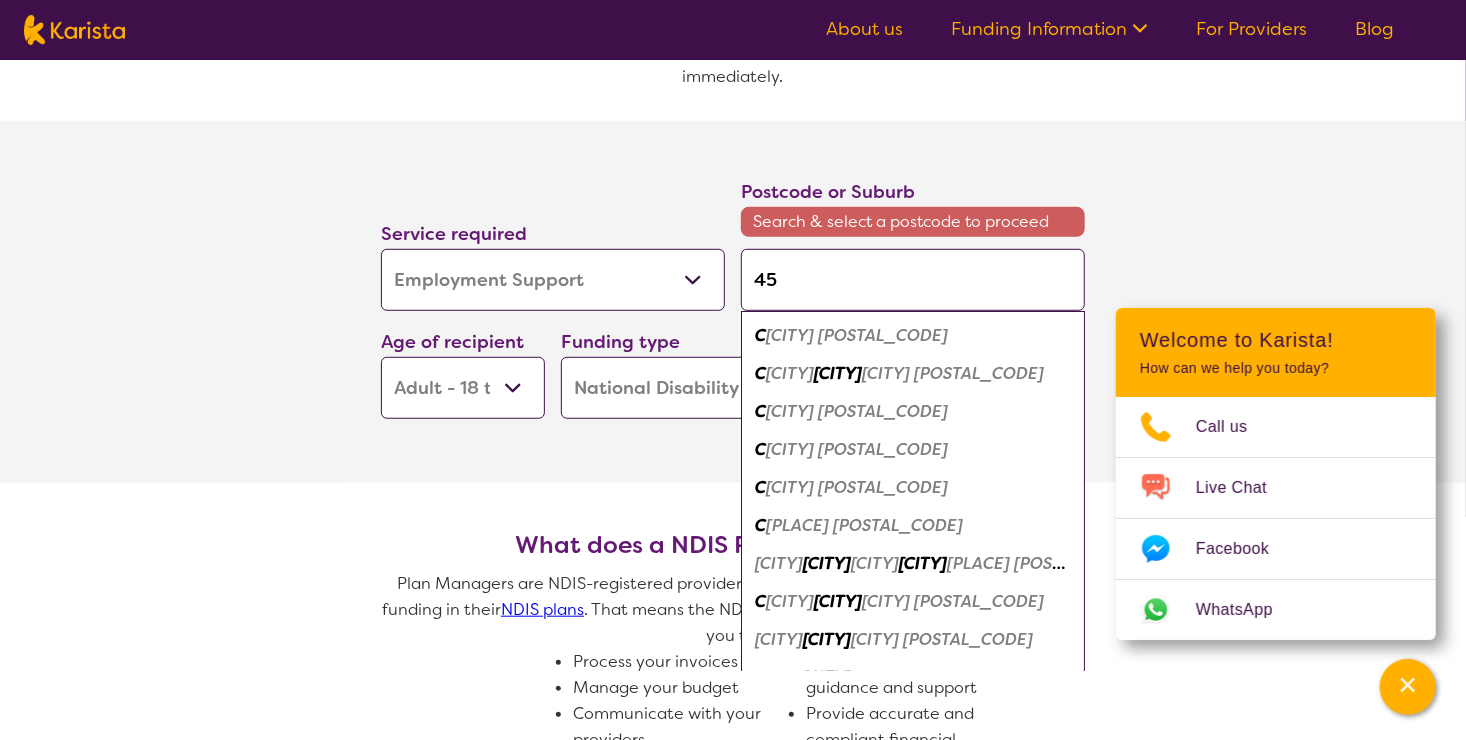 type on "451" 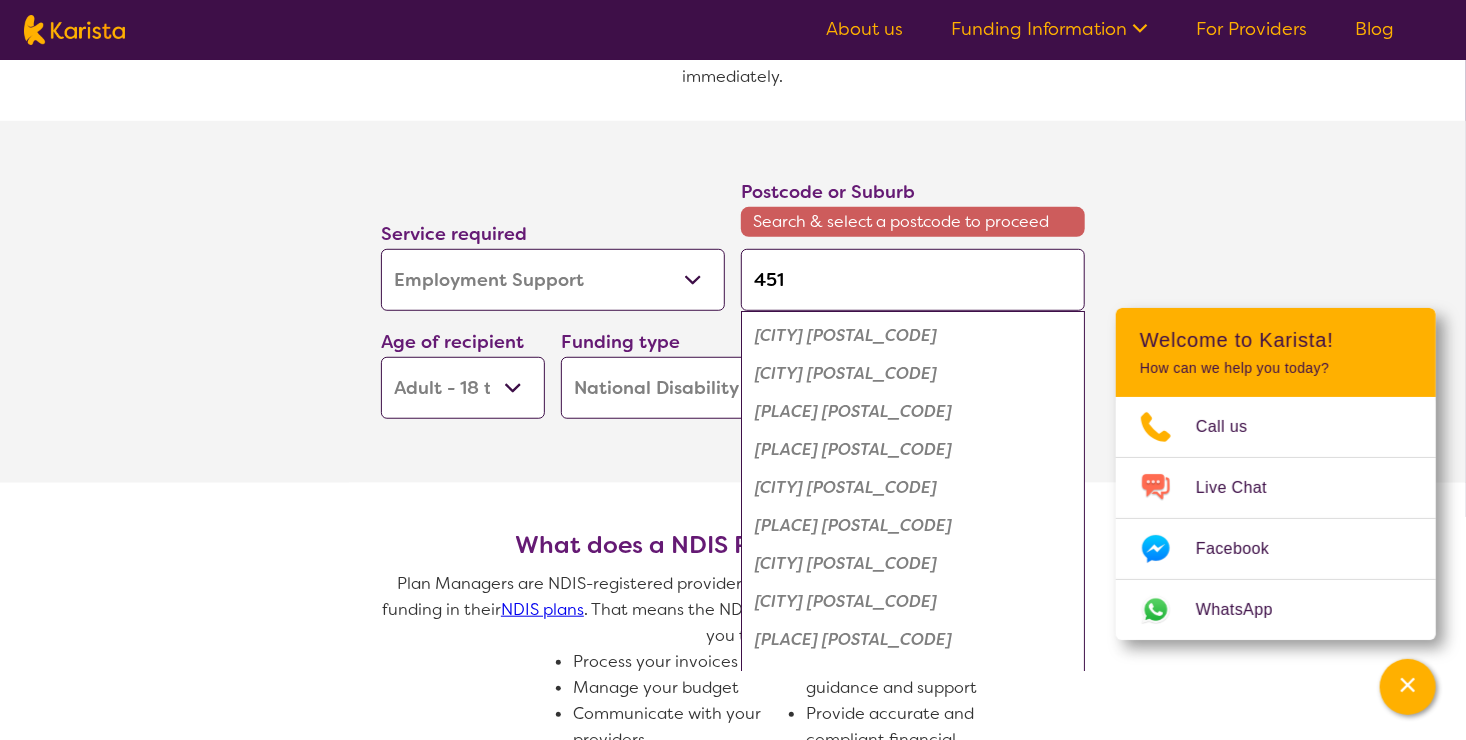 type on "[POSTAL_CODE]" 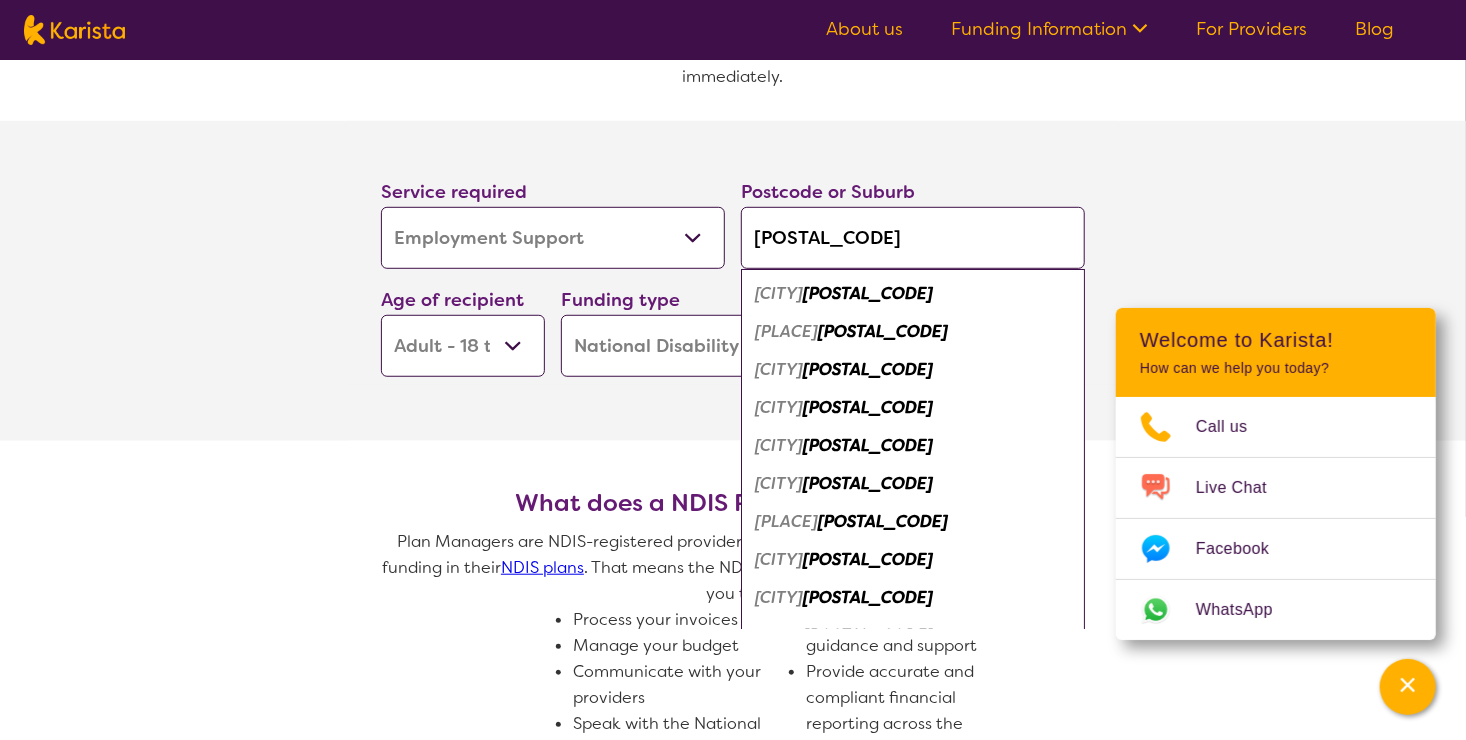 type on "[POSTAL_CODE]" 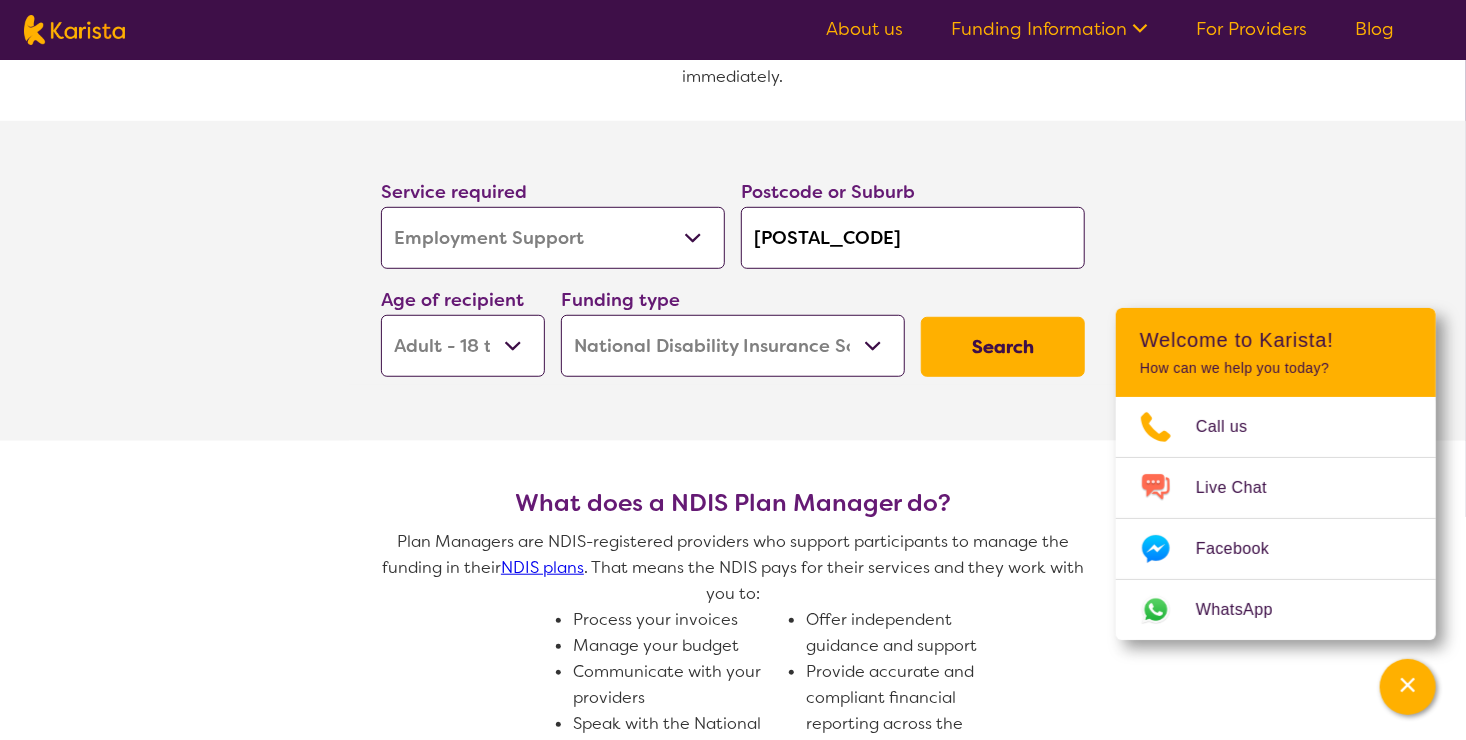 click on "Search" at bounding box center (1003, 347) 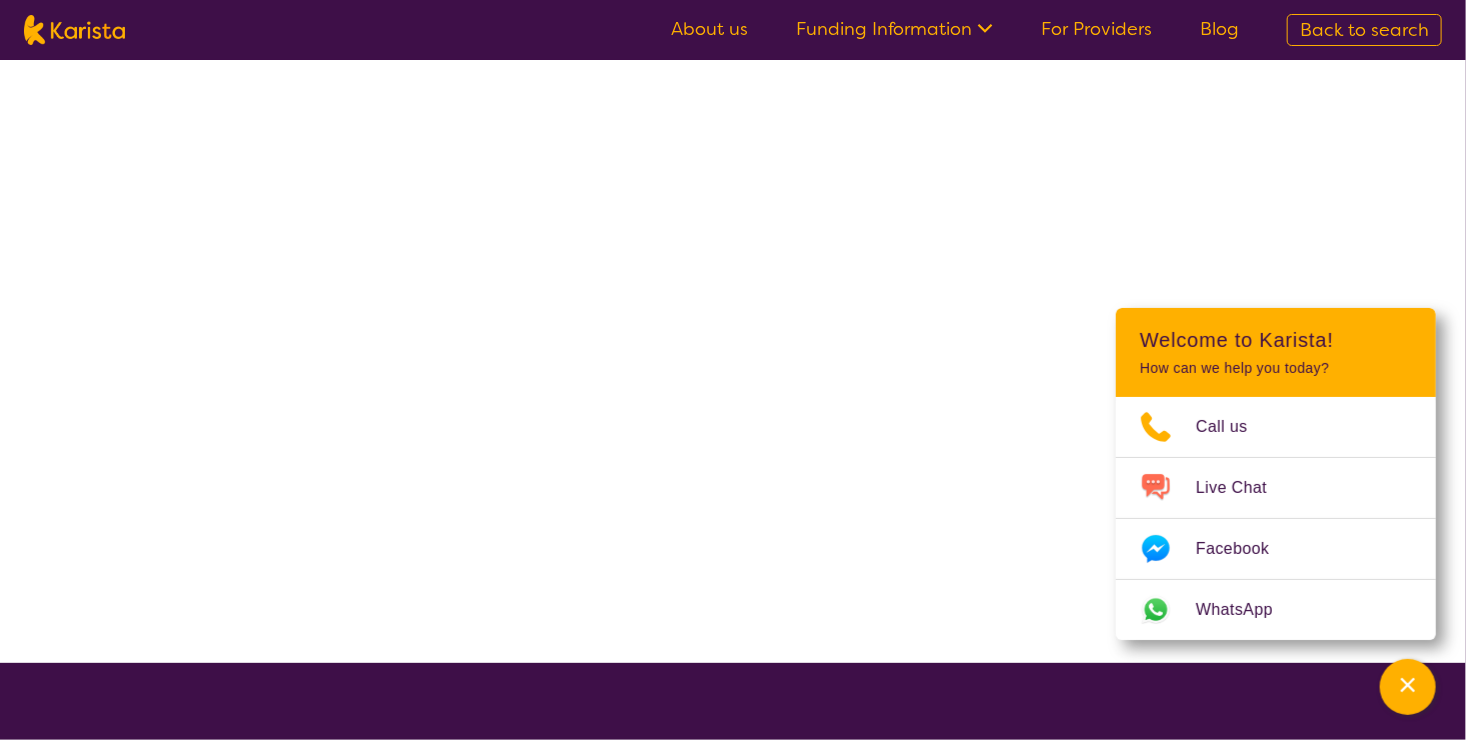 scroll, scrollTop: 0, scrollLeft: 0, axis: both 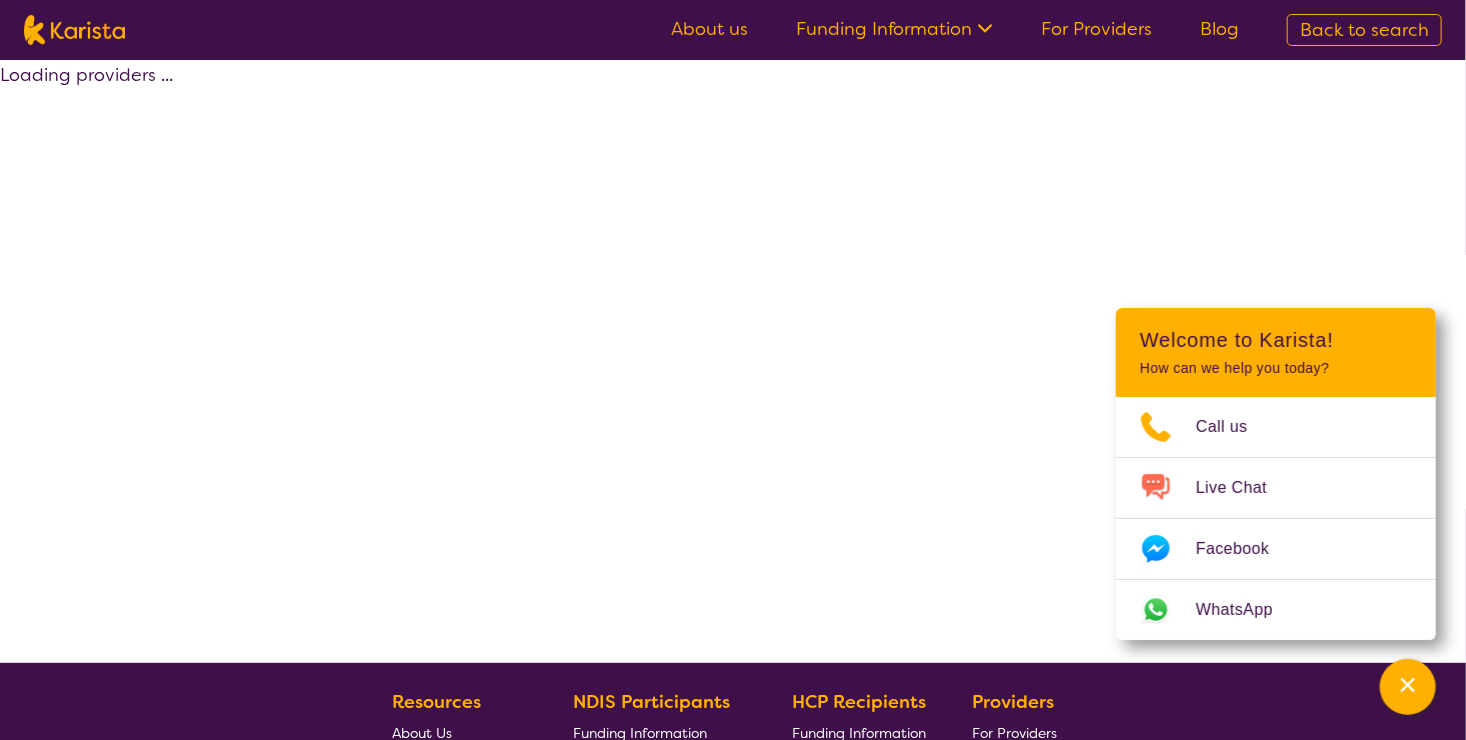 select on "Employment Support" 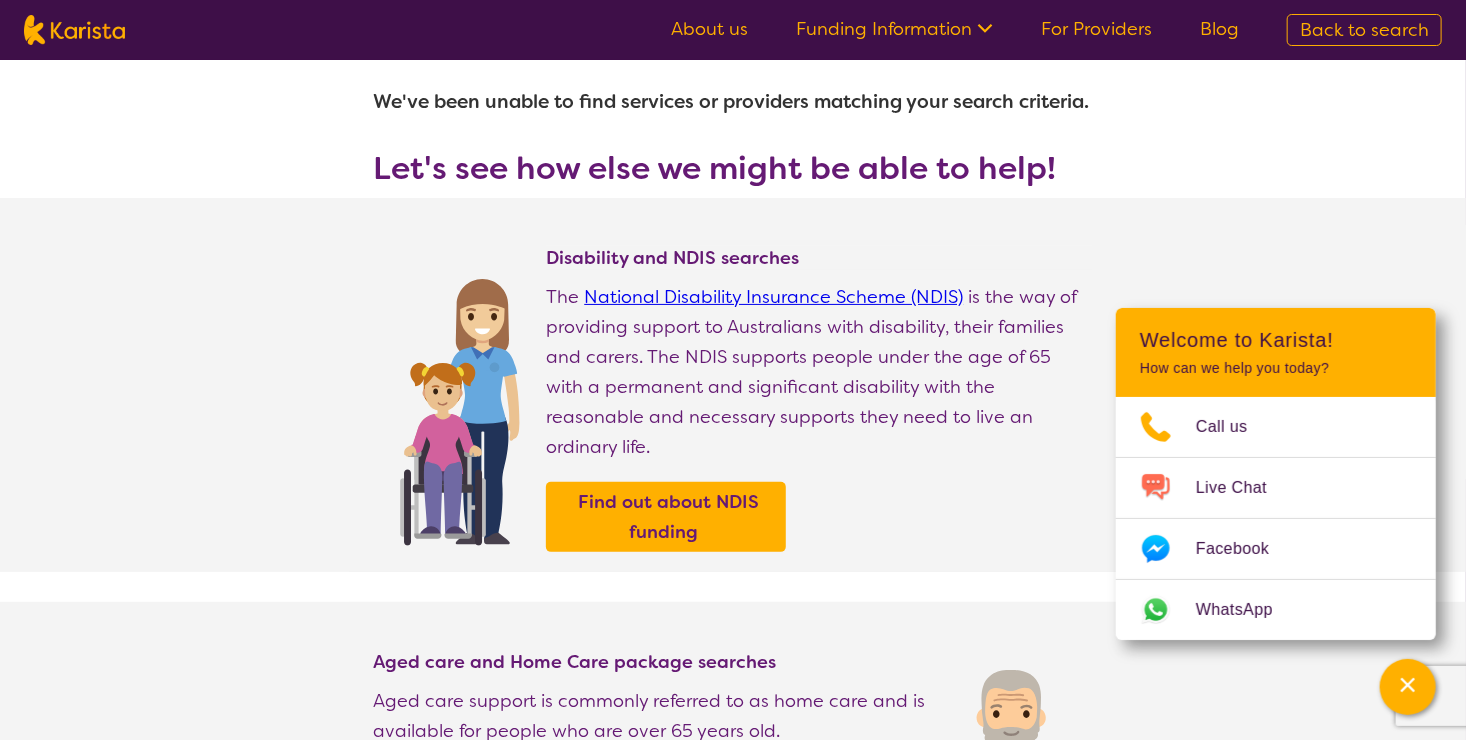 scroll, scrollTop: 0, scrollLeft: 0, axis: both 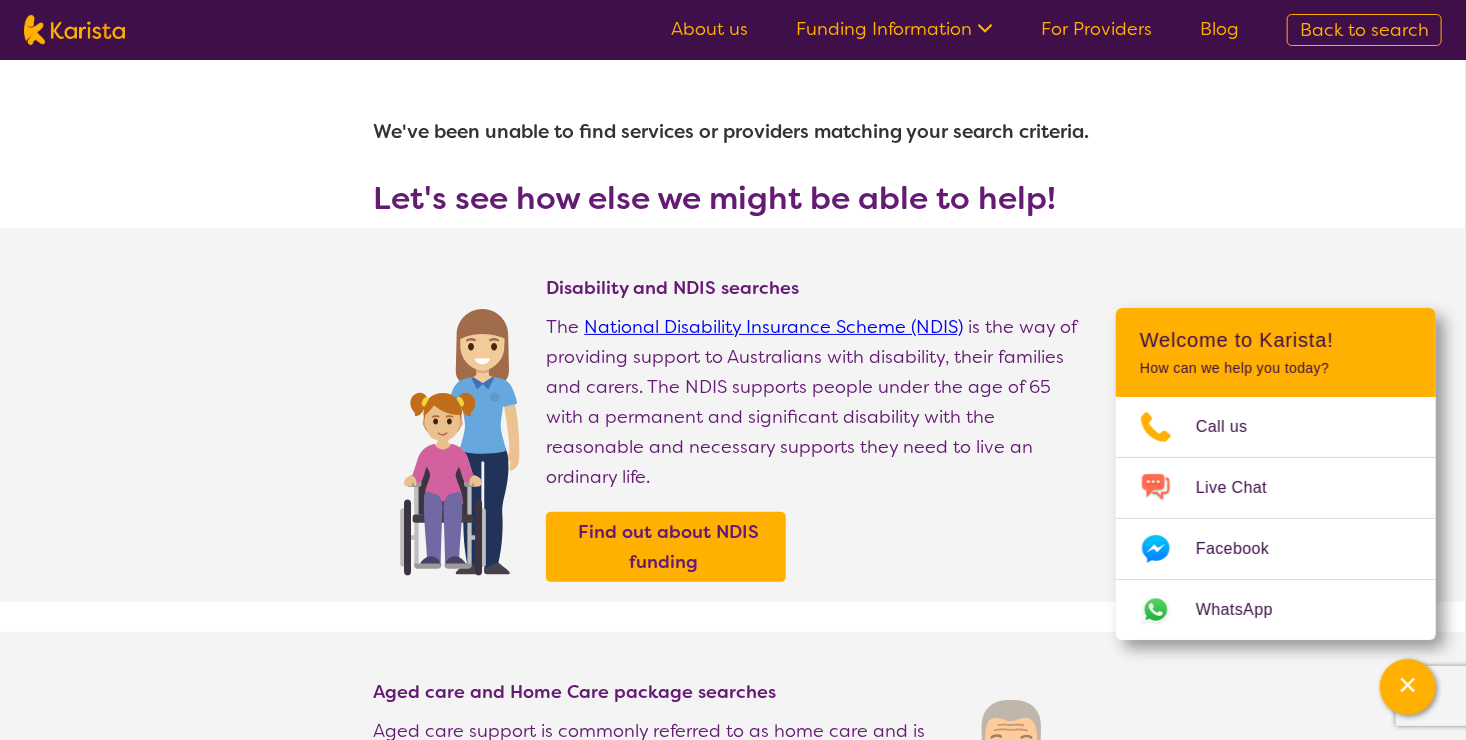 select on "NDIS Plan management" 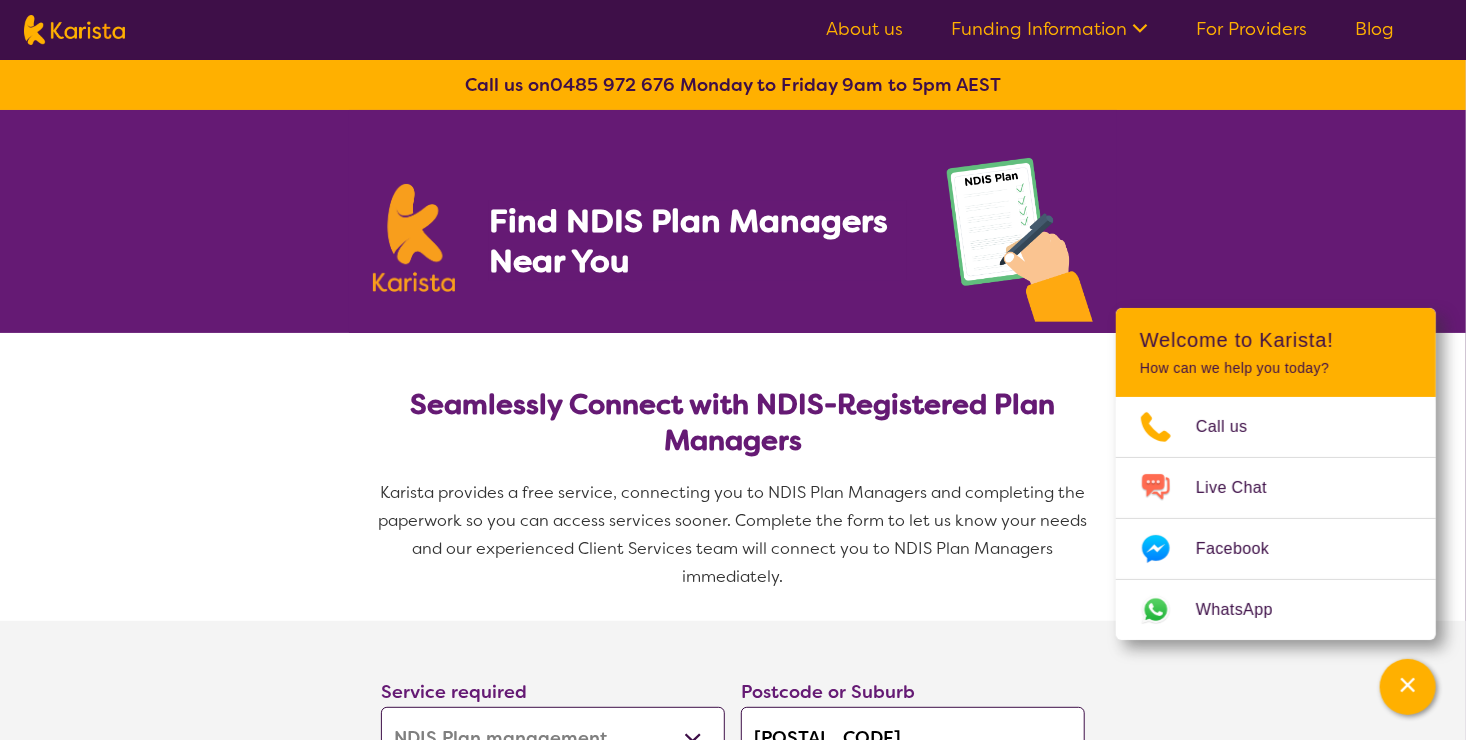 scroll, scrollTop: 500, scrollLeft: 0, axis: vertical 